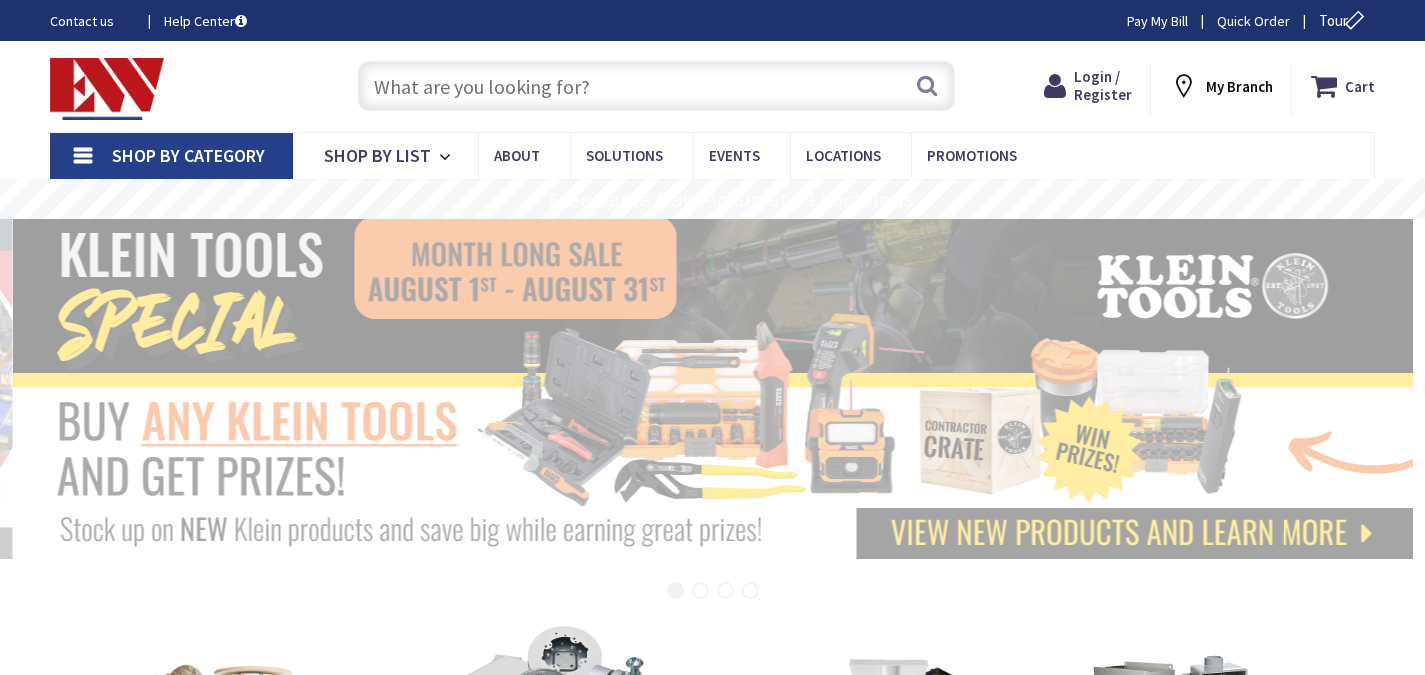 scroll, scrollTop: 0, scrollLeft: 0, axis: both 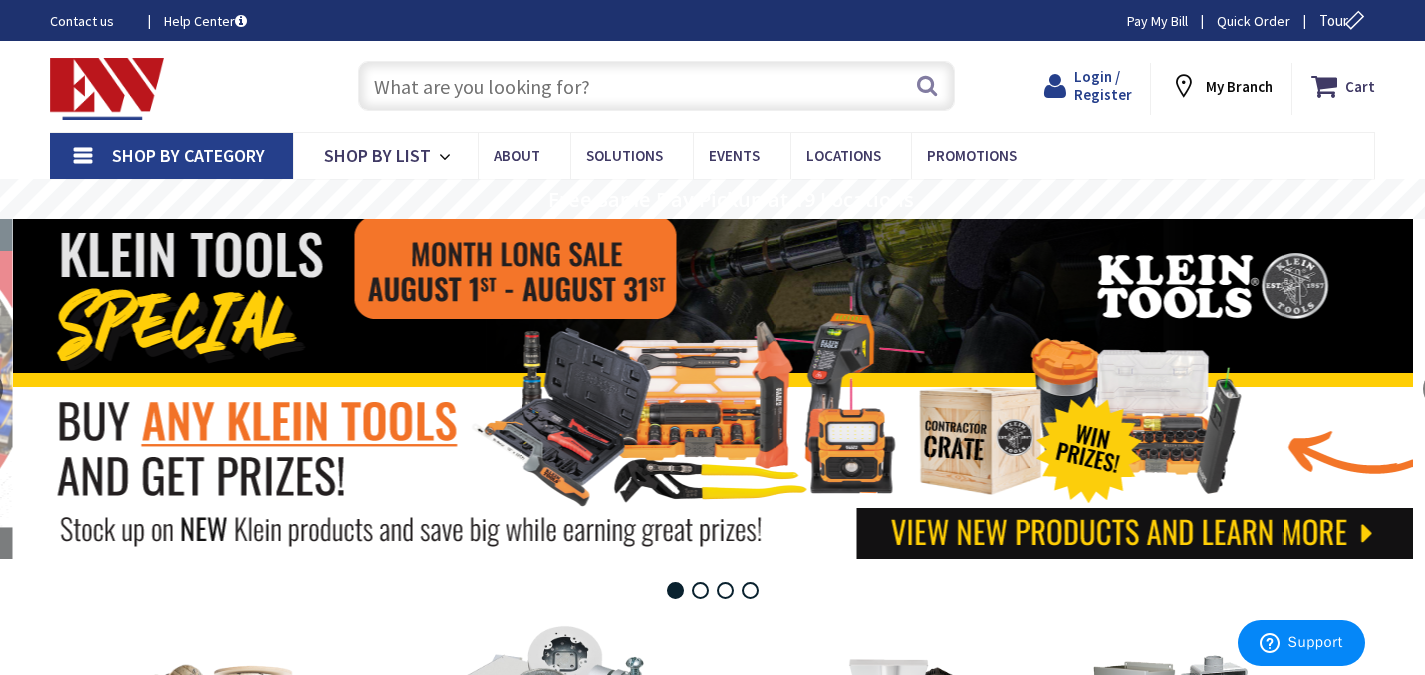 click on "Login / Register" at bounding box center (1103, 85) 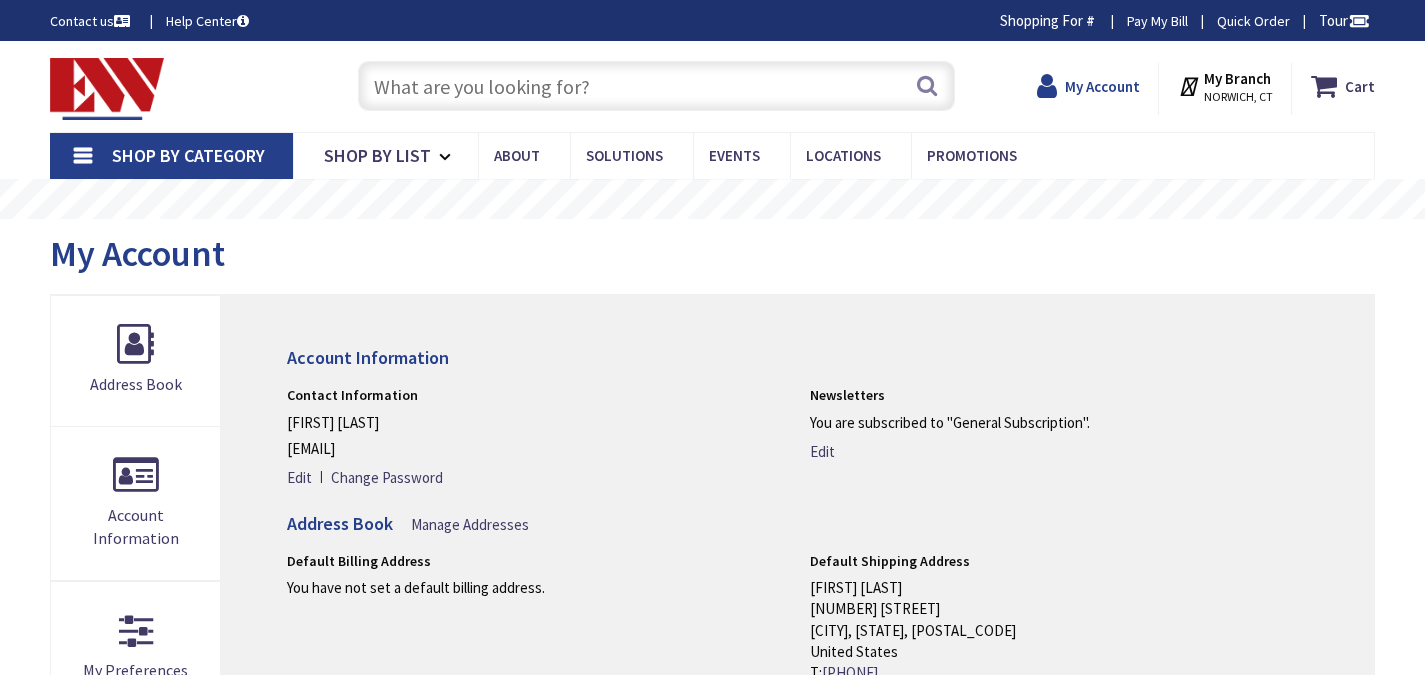 scroll, scrollTop: 0, scrollLeft: 0, axis: both 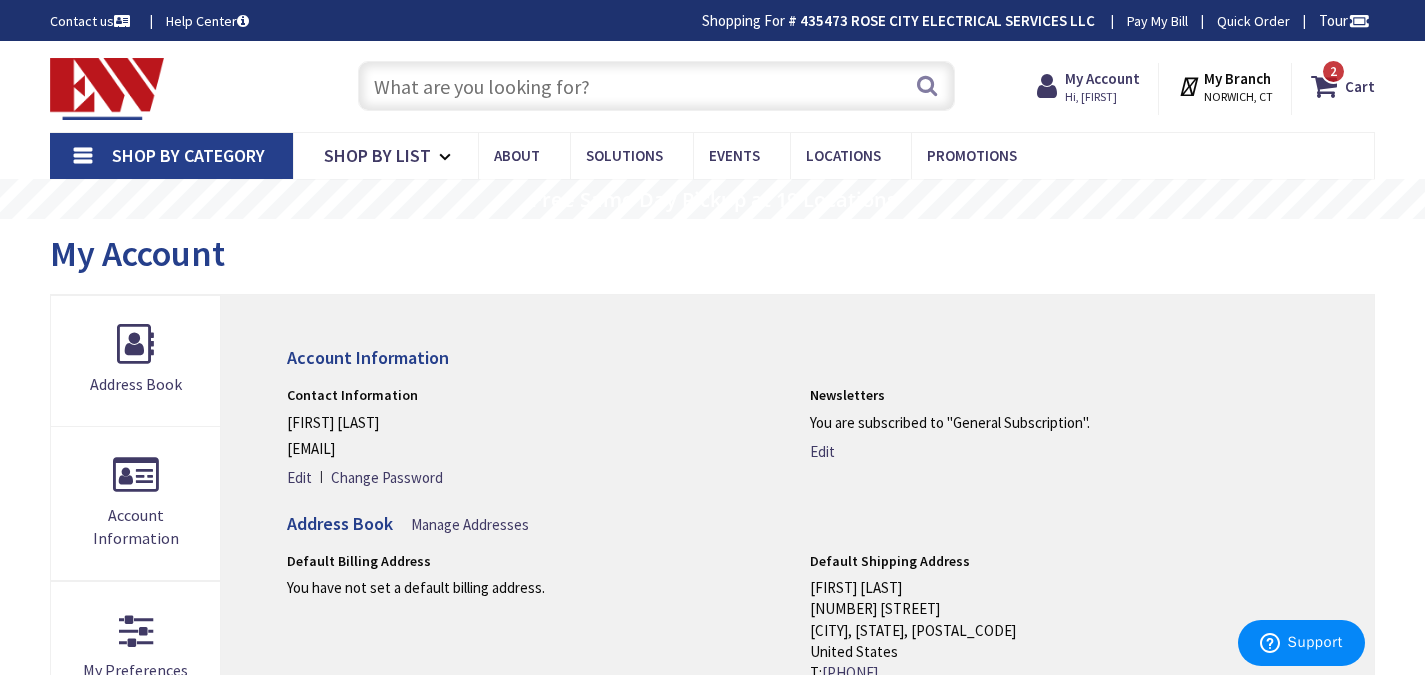 click at bounding box center (656, 86) 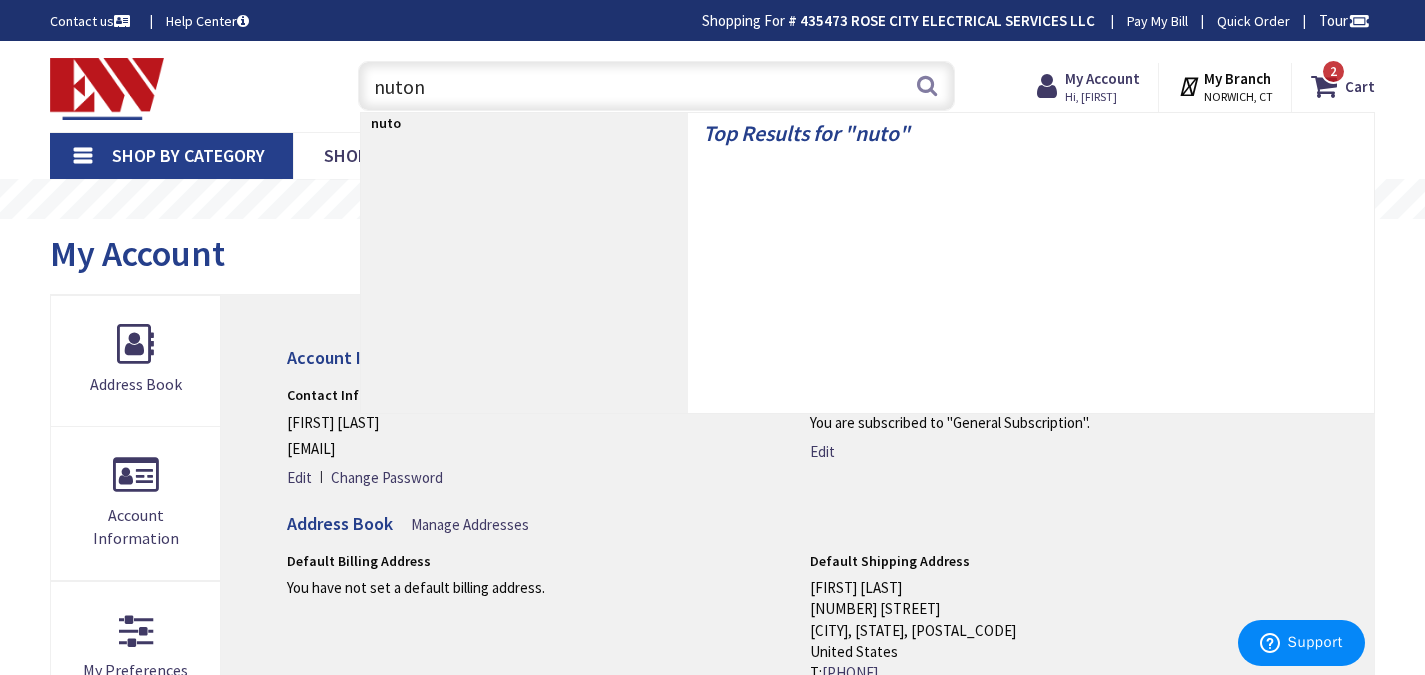 type on "nutone" 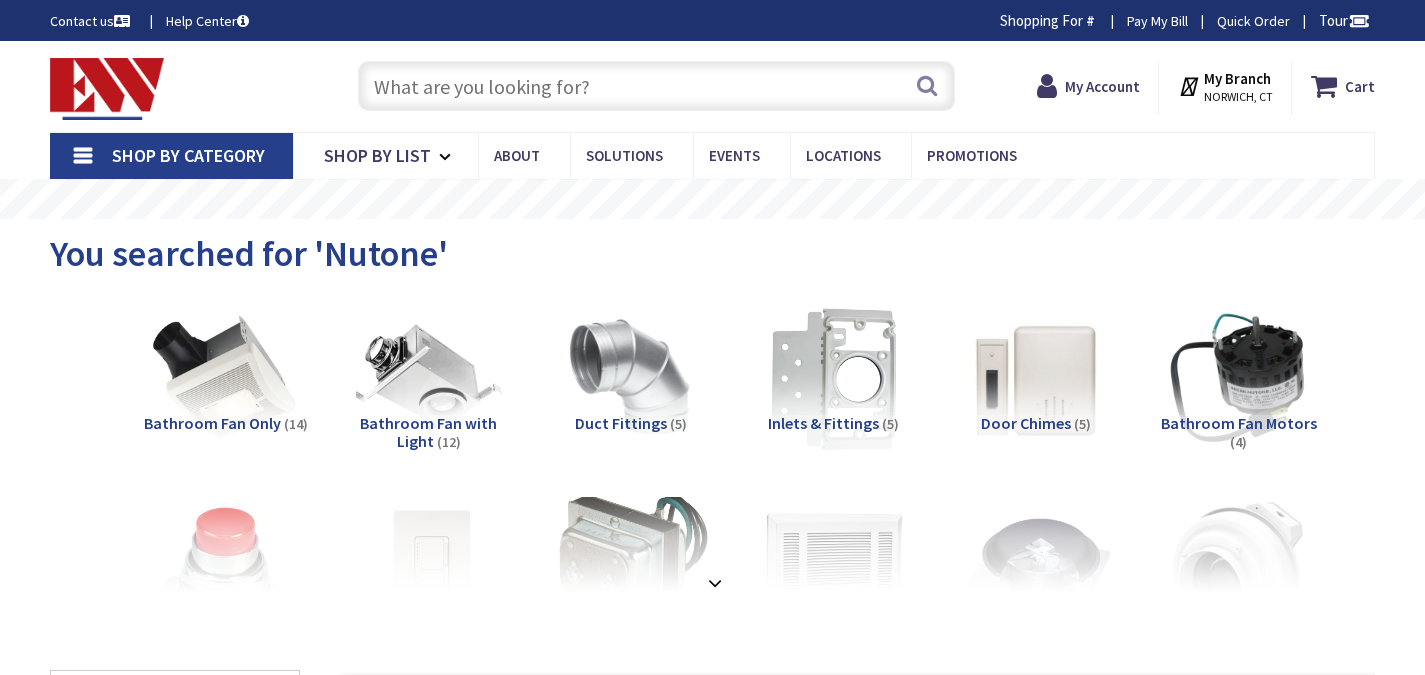 scroll, scrollTop: 0, scrollLeft: 0, axis: both 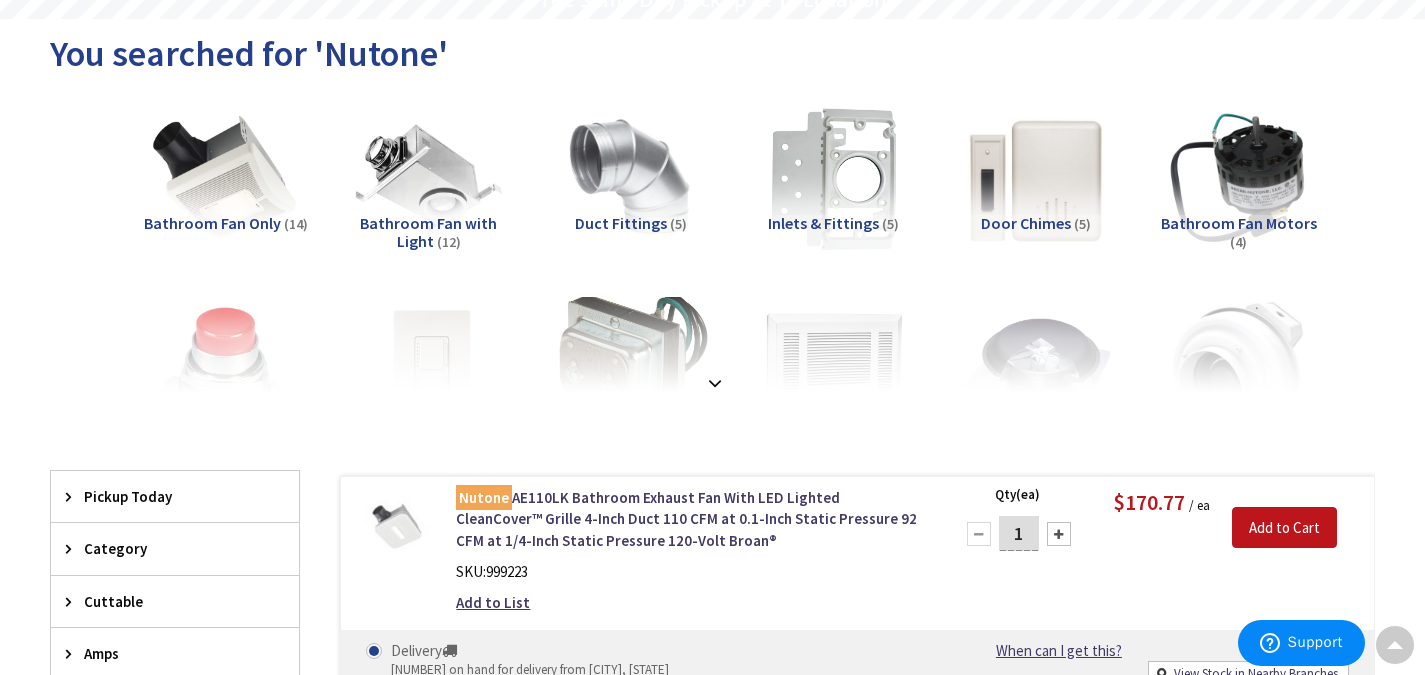 click at bounding box center (1036, 178) 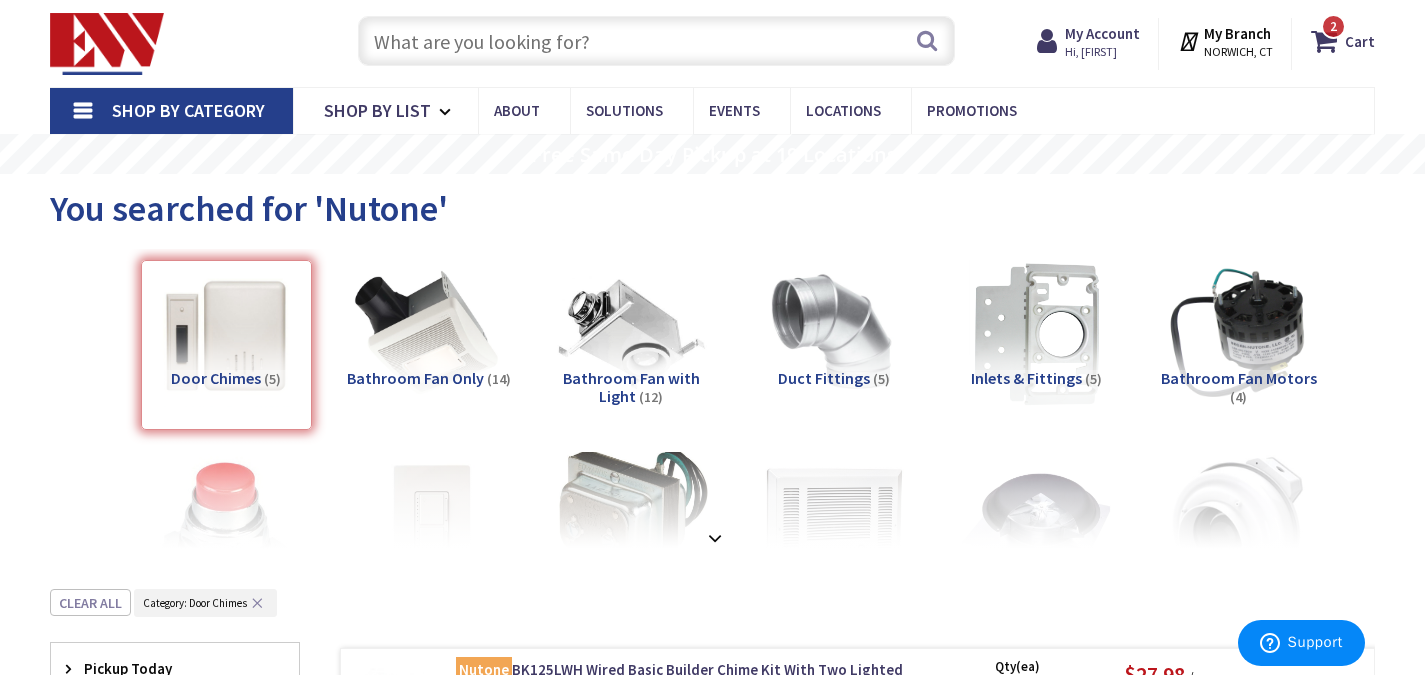 scroll, scrollTop: 200, scrollLeft: 0, axis: vertical 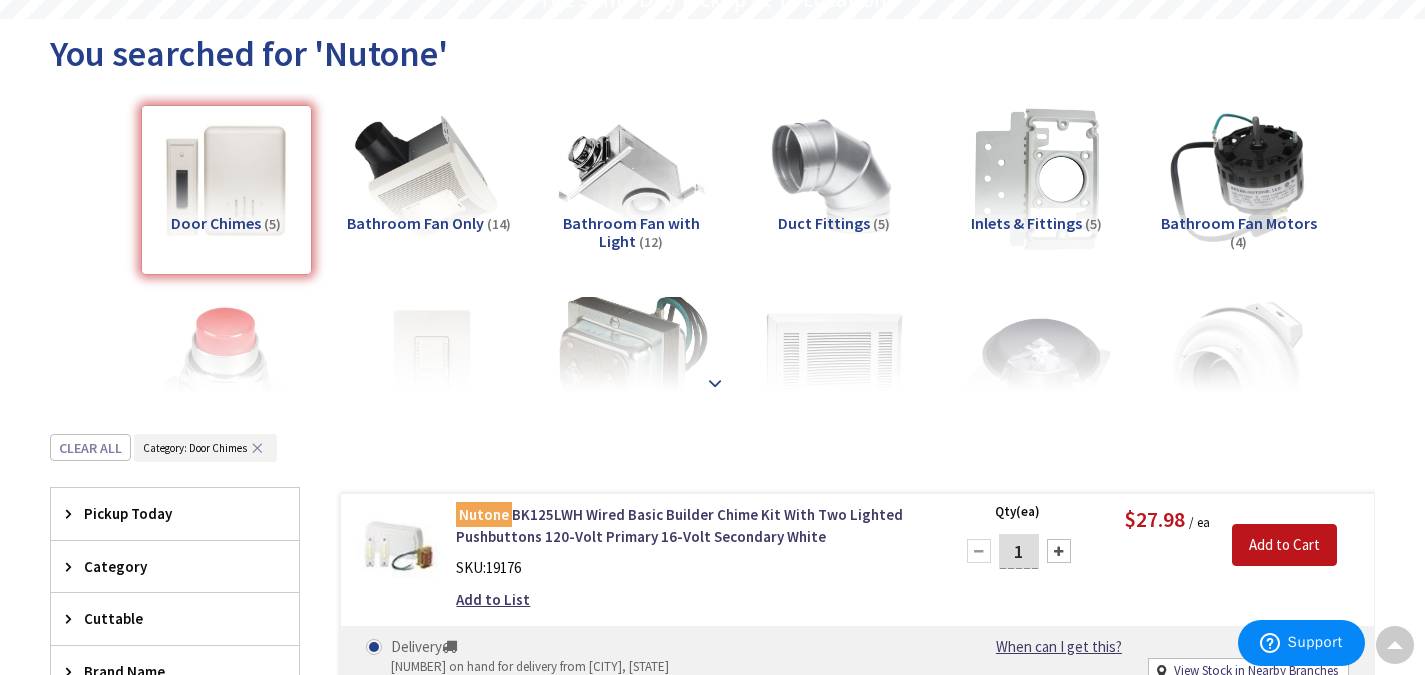 click at bounding box center (715, 383) 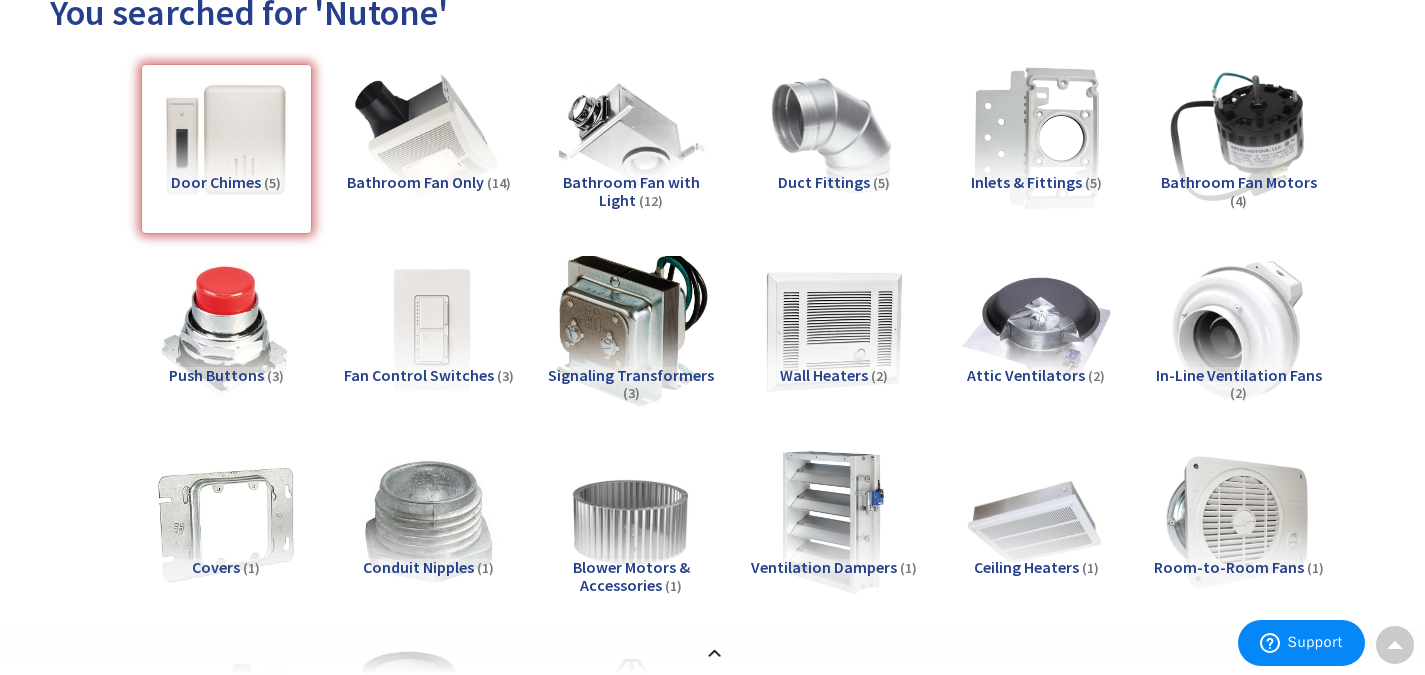 scroll, scrollTop: 200, scrollLeft: 0, axis: vertical 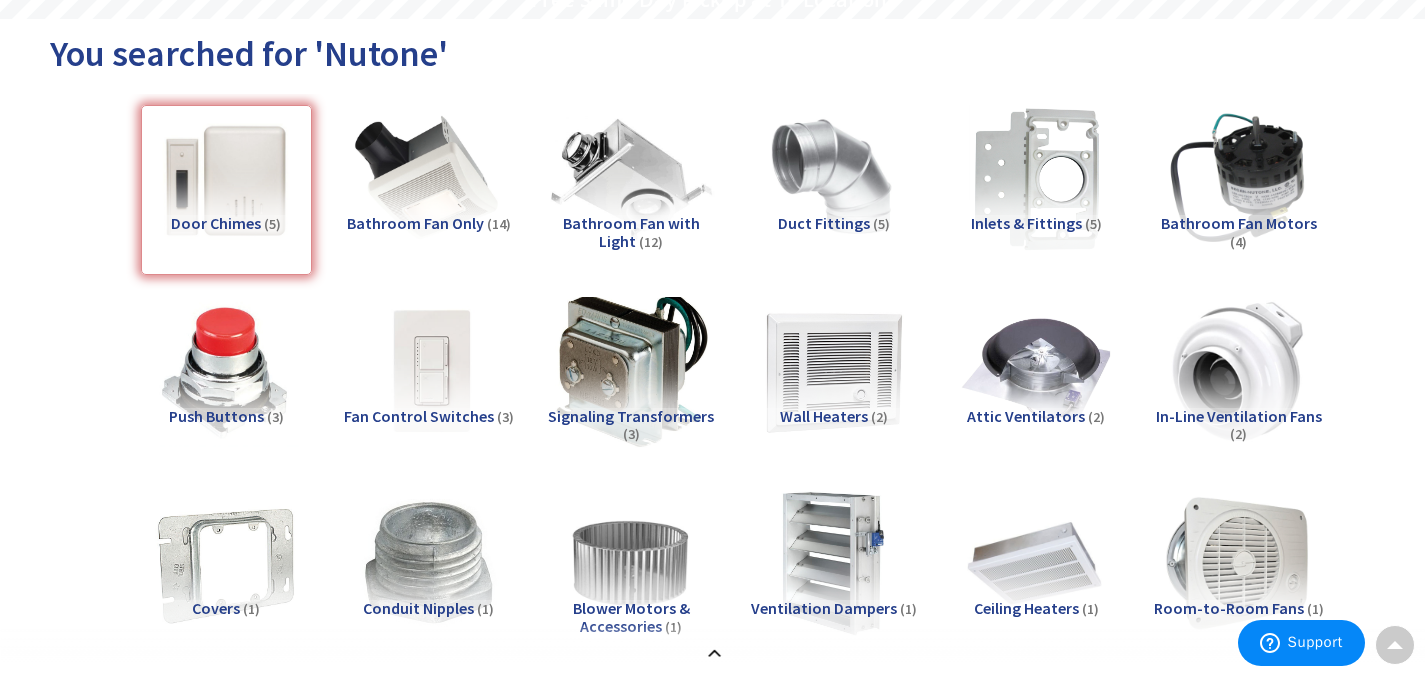 click at bounding box center (631, 178) 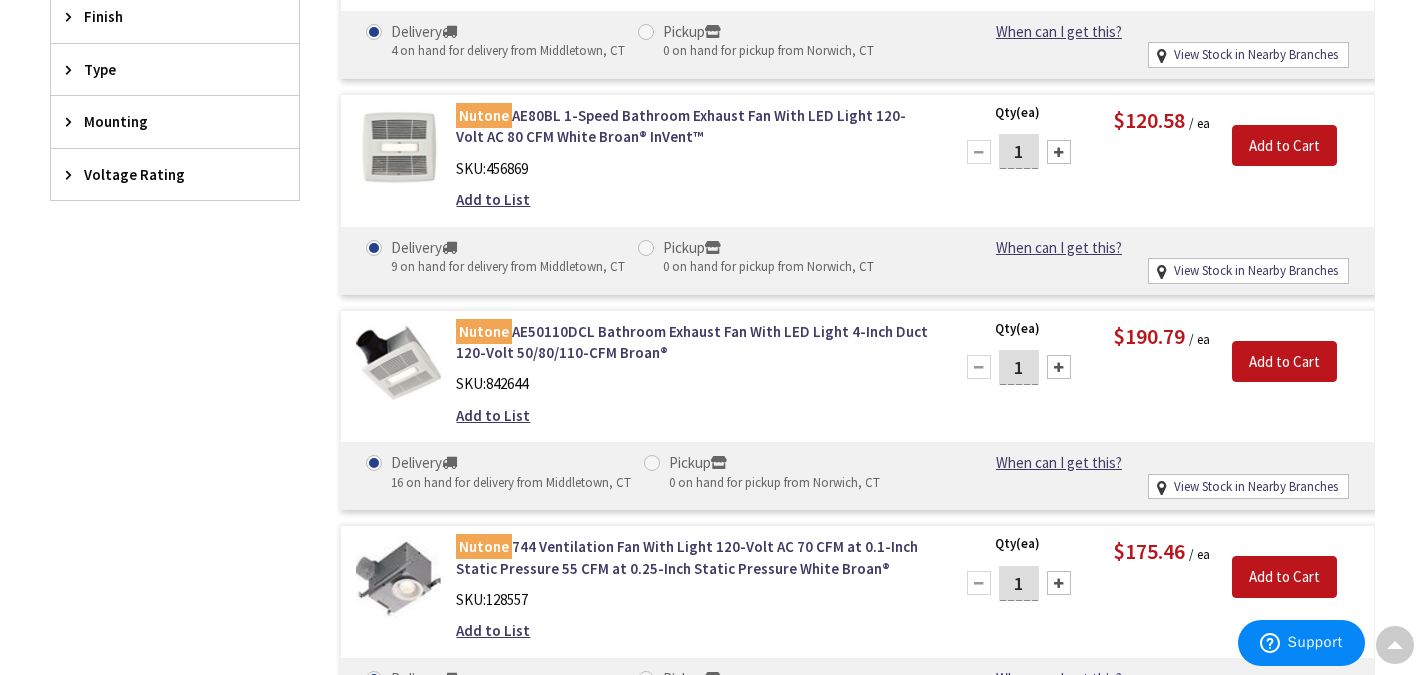 scroll, scrollTop: 1513, scrollLeft: 0, axis: vertical 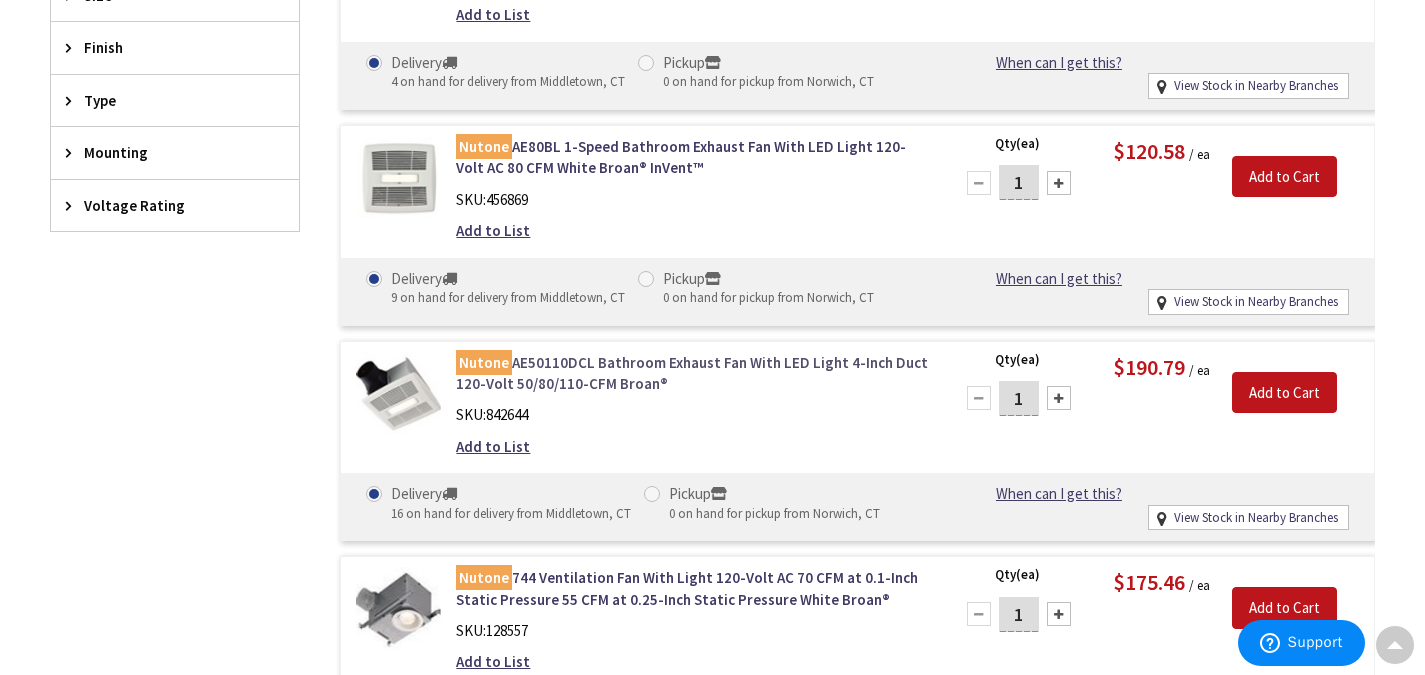 click on "Nutone  AE50110DCL Bathroom Exhaust Fan With LED Light 4-Inch Duct 120-Volt 50/80/110-CFM Broan®" at bounding box center [692, 373] 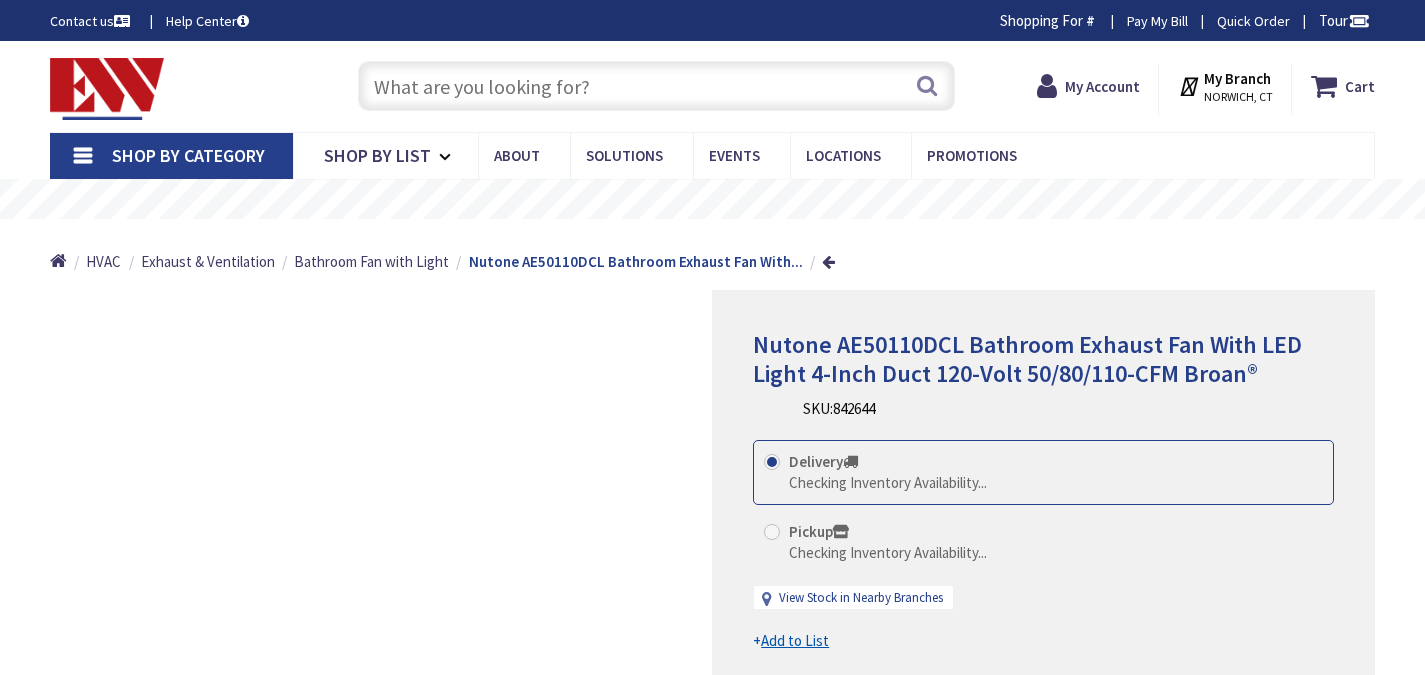 scroll, scrollTop: 0, scrollLeft: 0, axis: both 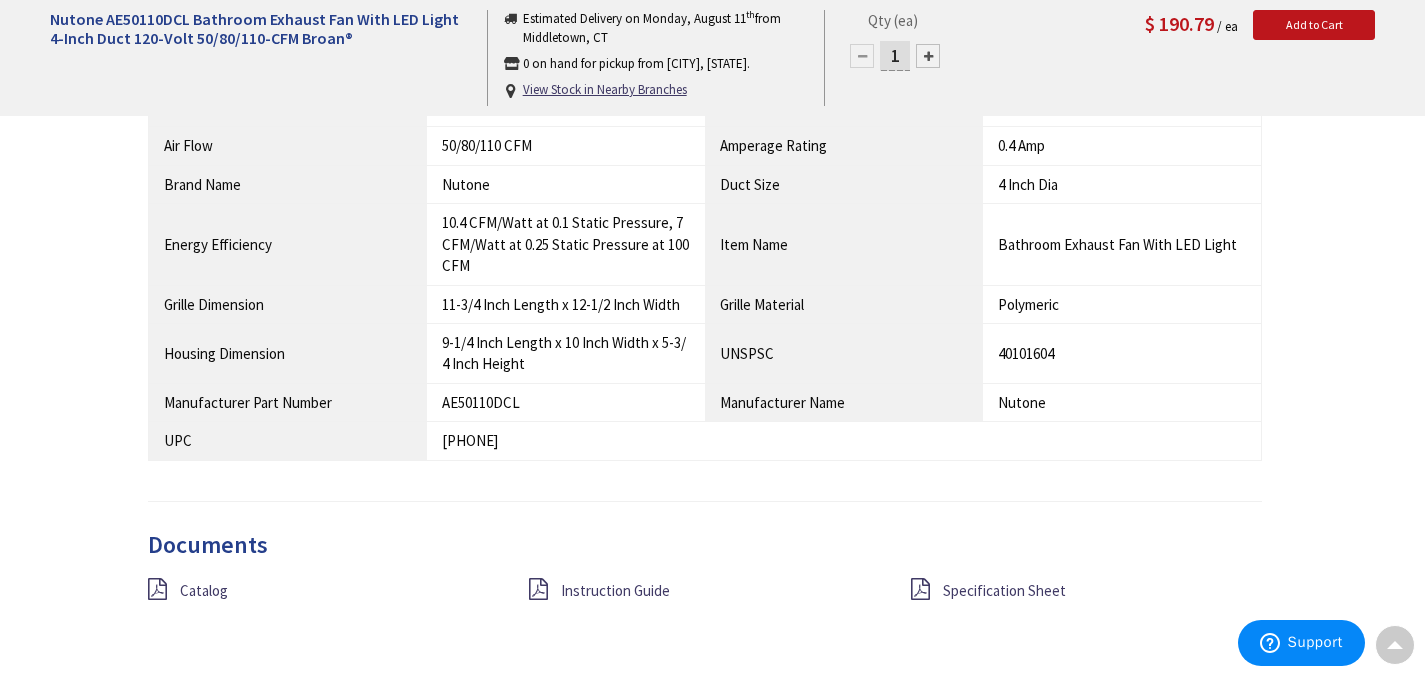 click on "Specification Sheet" at bounding box center [1086, 590] 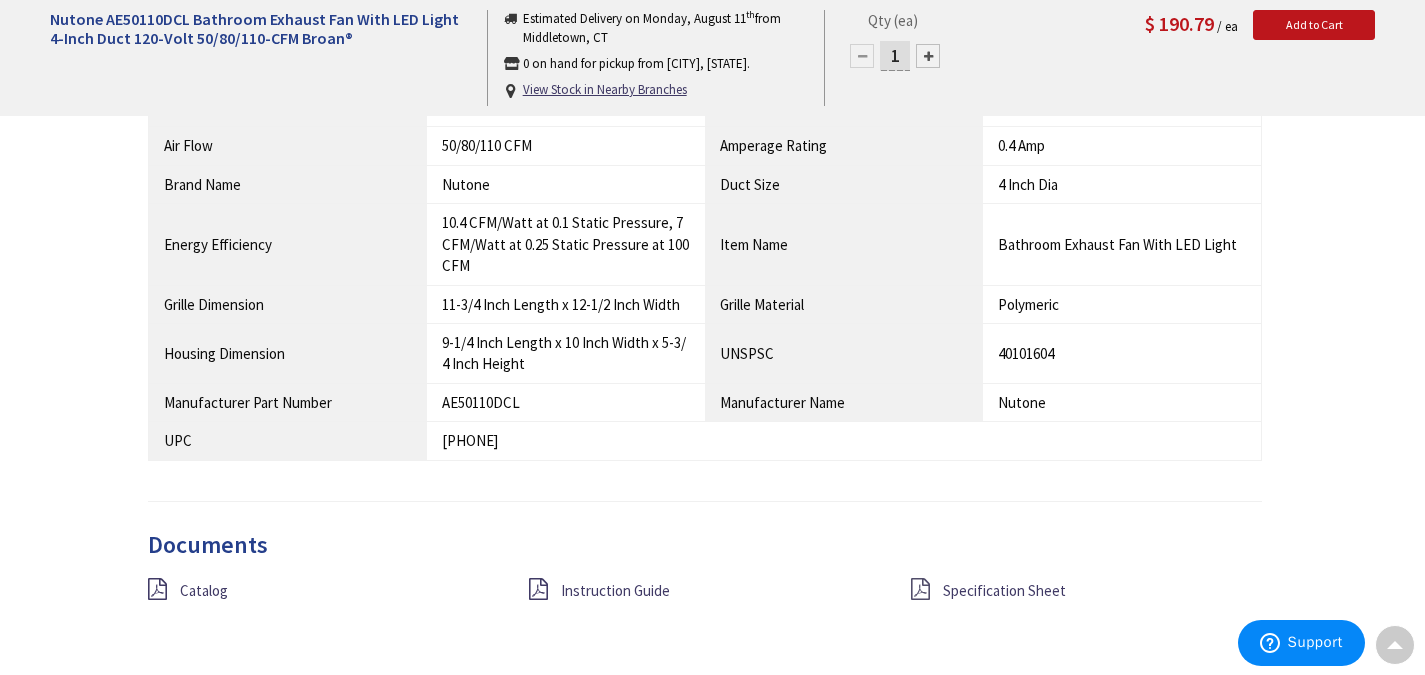 click at bounding box center (920, 589) 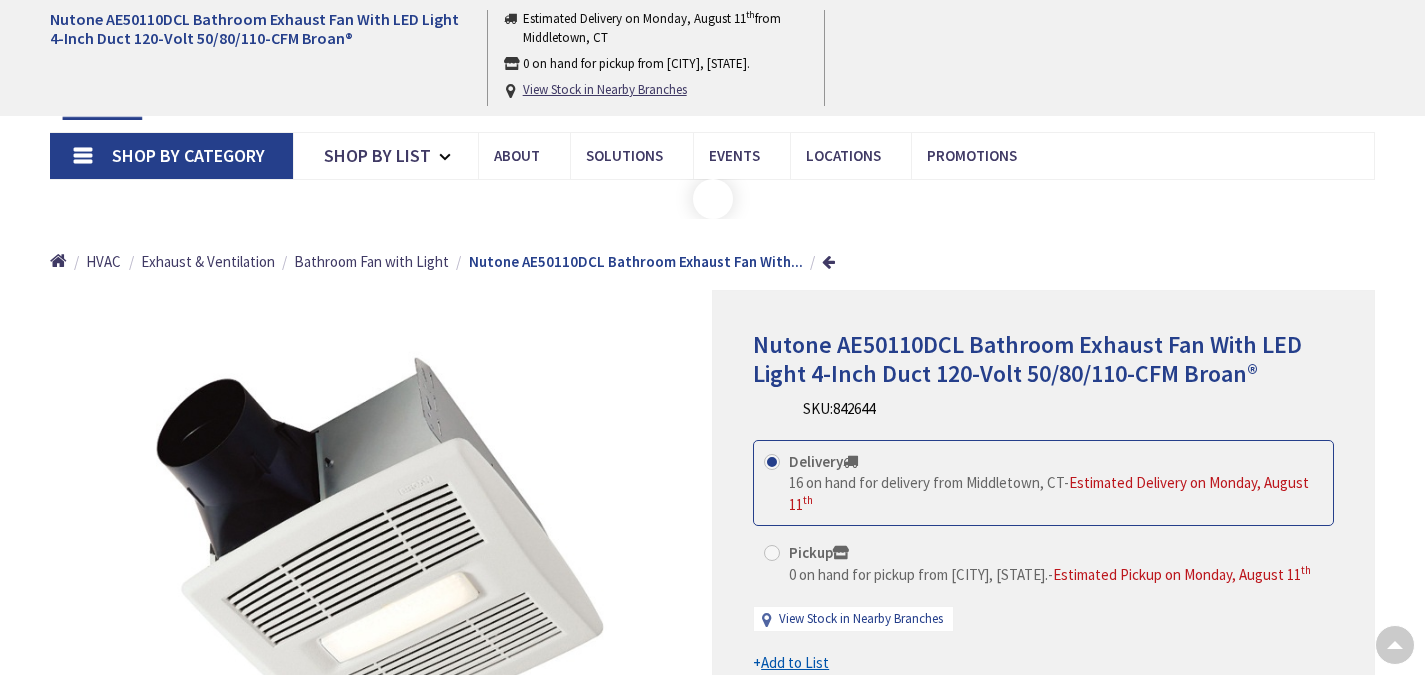 scroll, scrollTop: 1490, scrollLeft: 0, axis: vertical 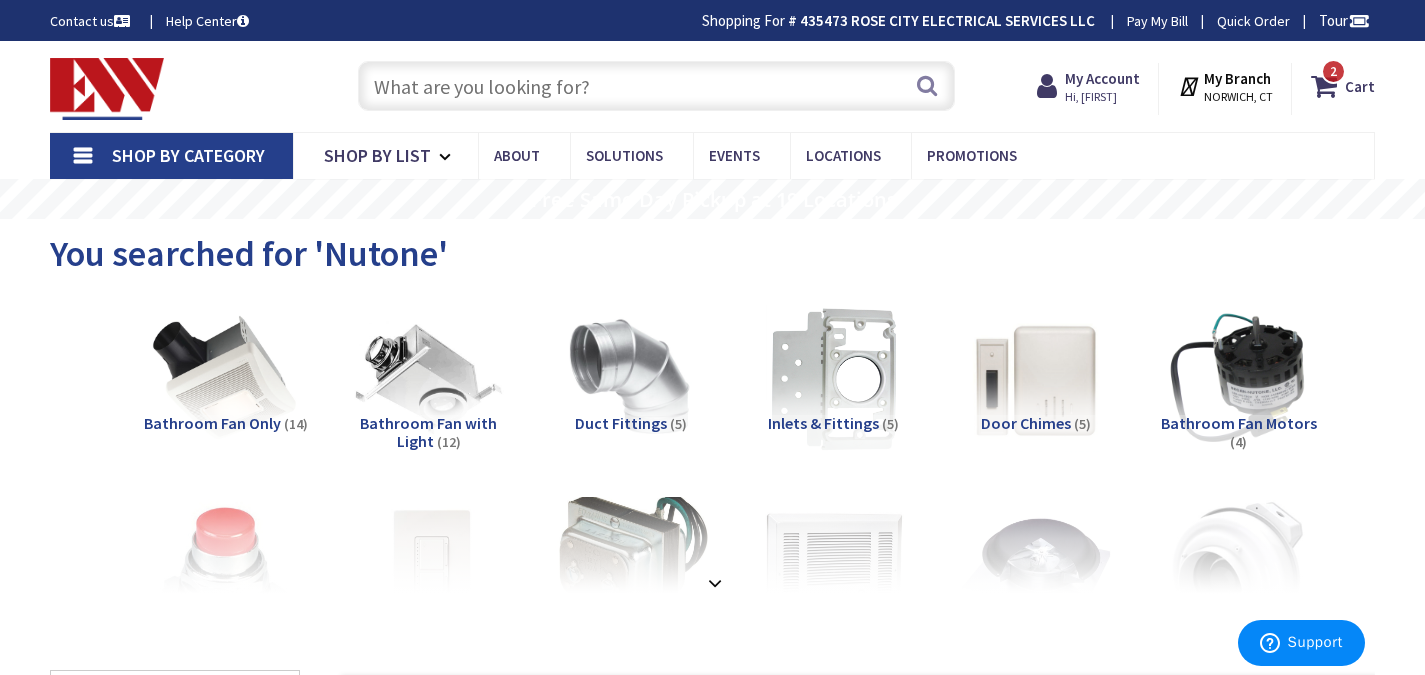 click at bounding box center [656, 86] 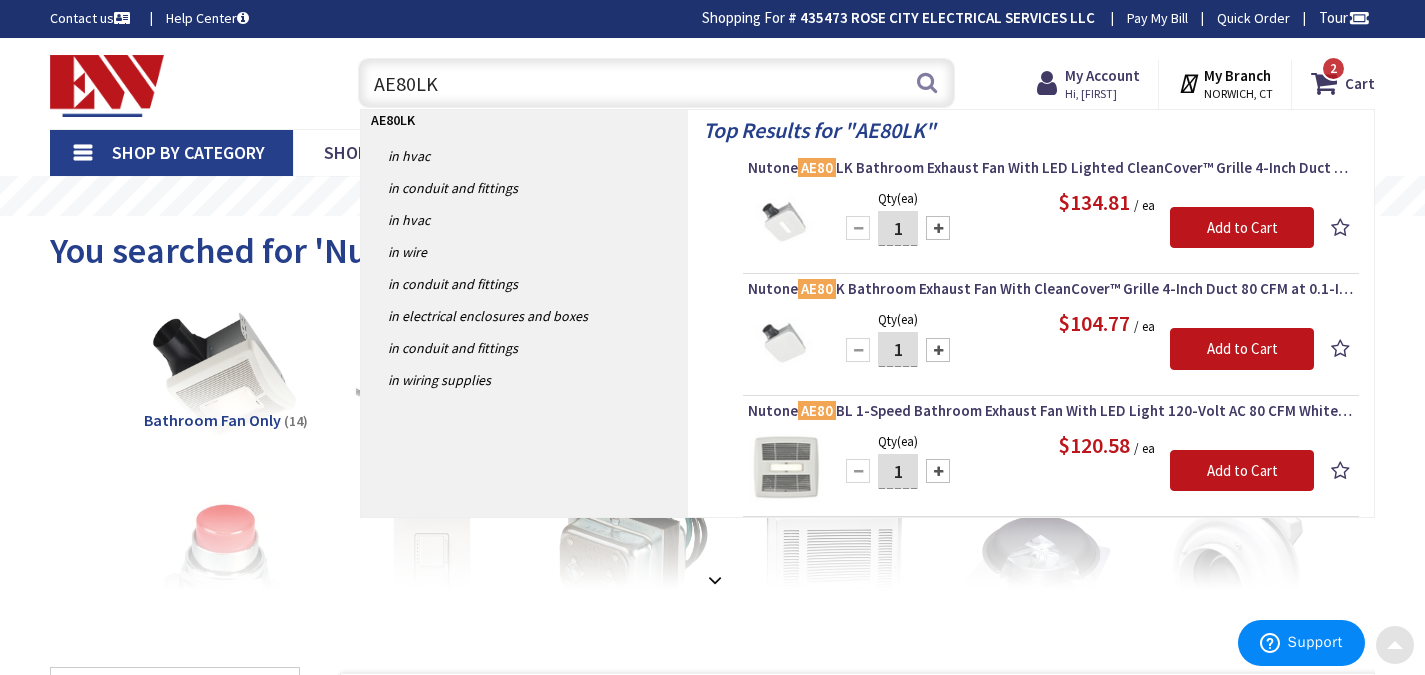 scroll, scrollTop: 0, scrollLeft: 0, axis: both 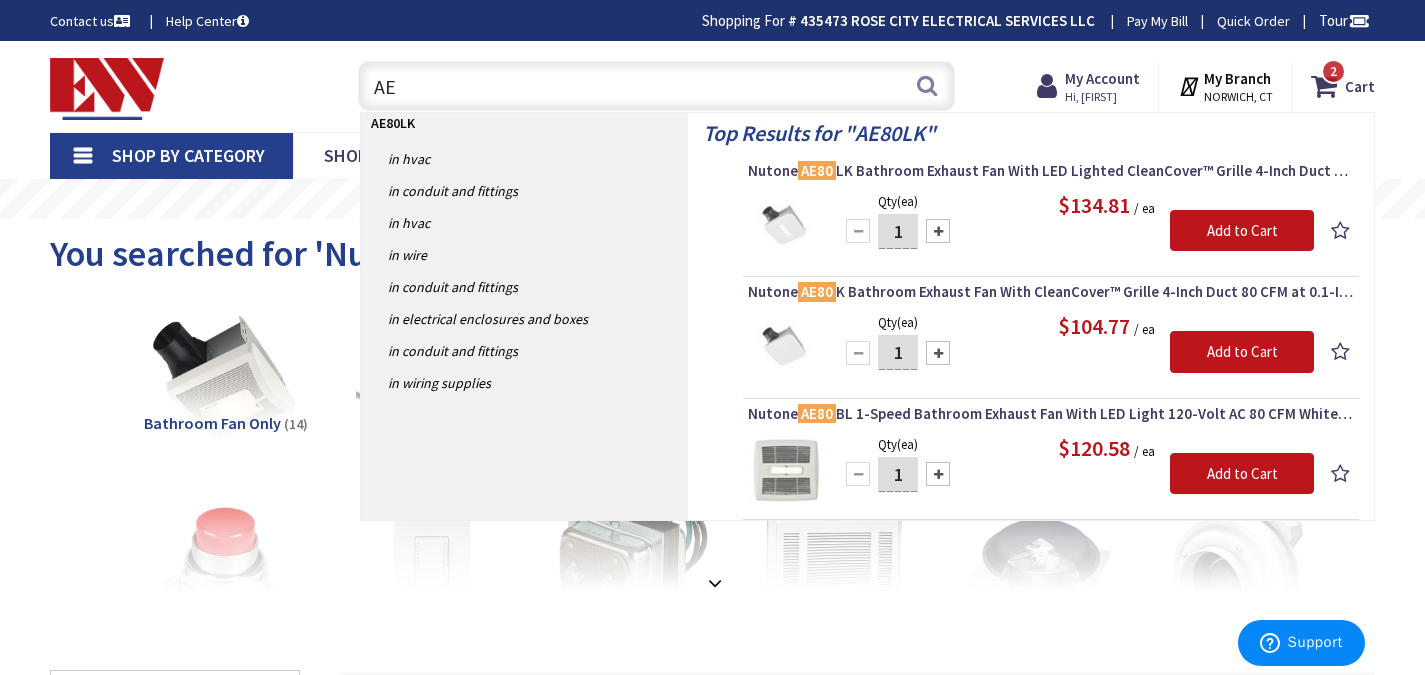 type on "A" 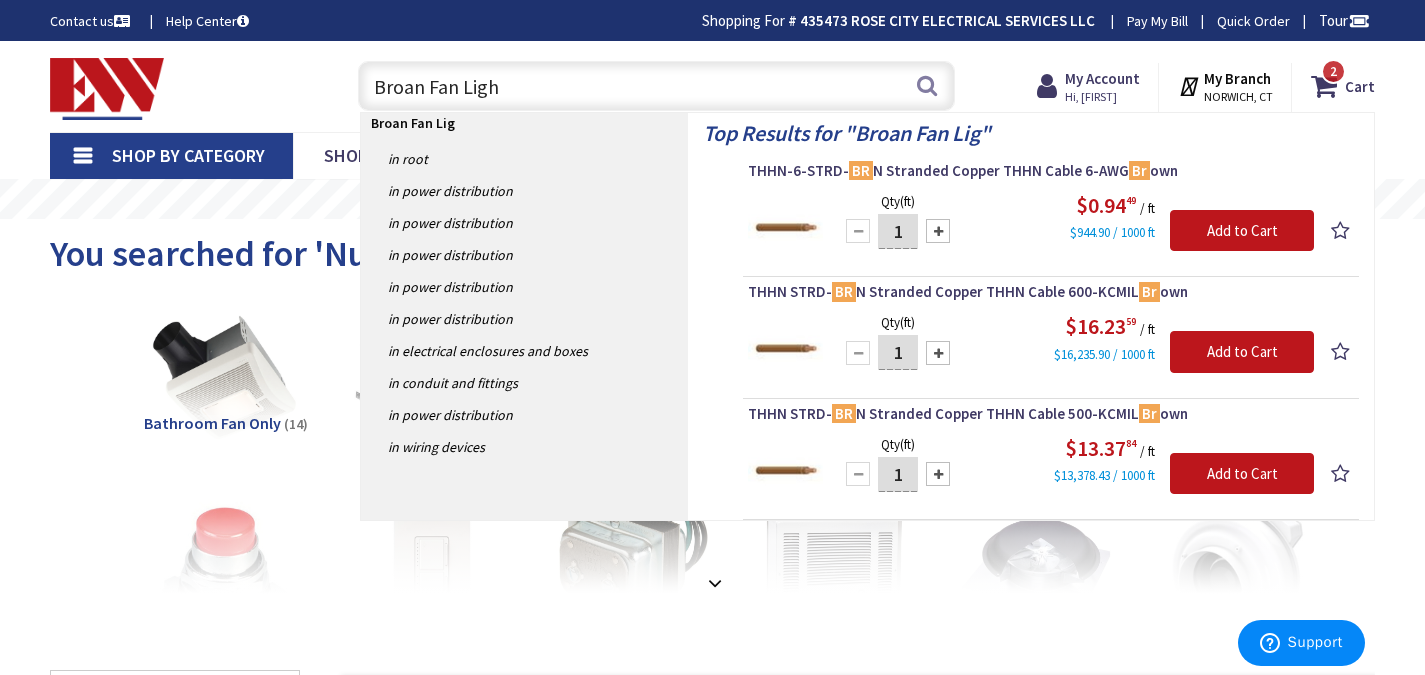 type on "Broan Fan Light" 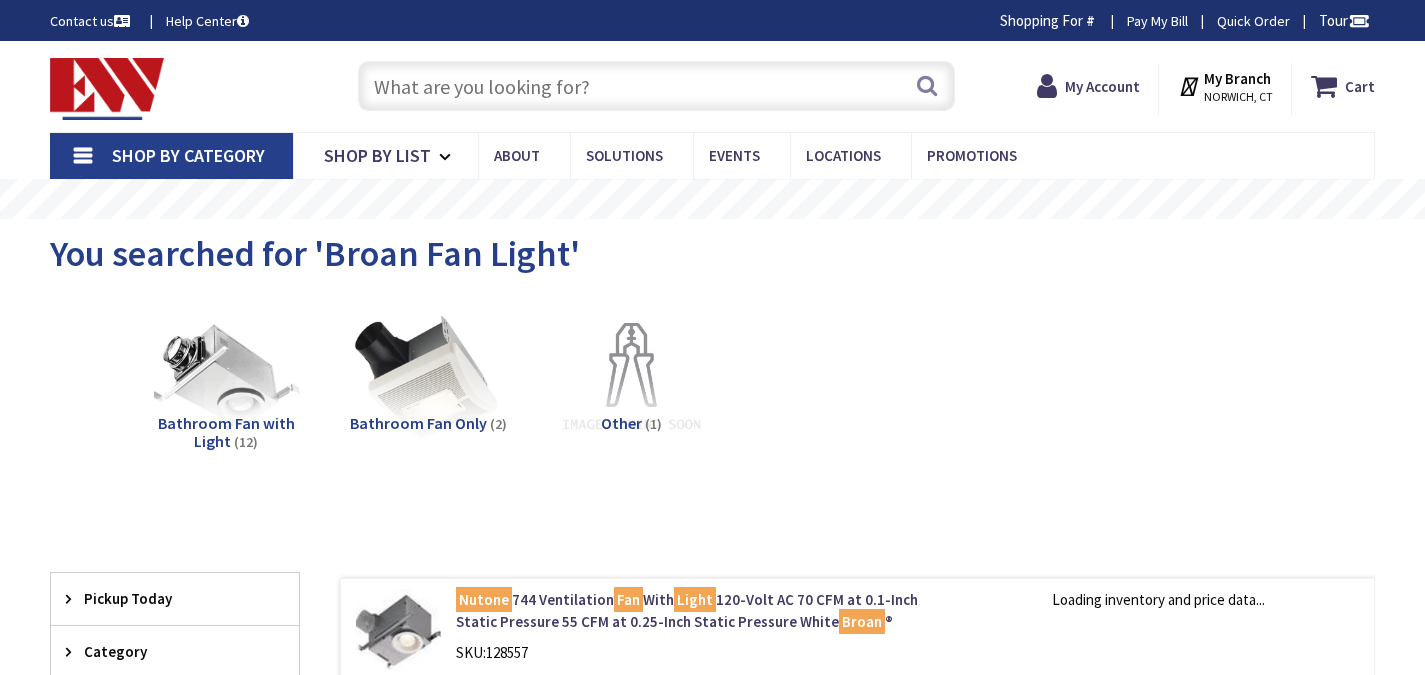 scroll, scrollTop: 0, scrollLeft: 0, axis: both 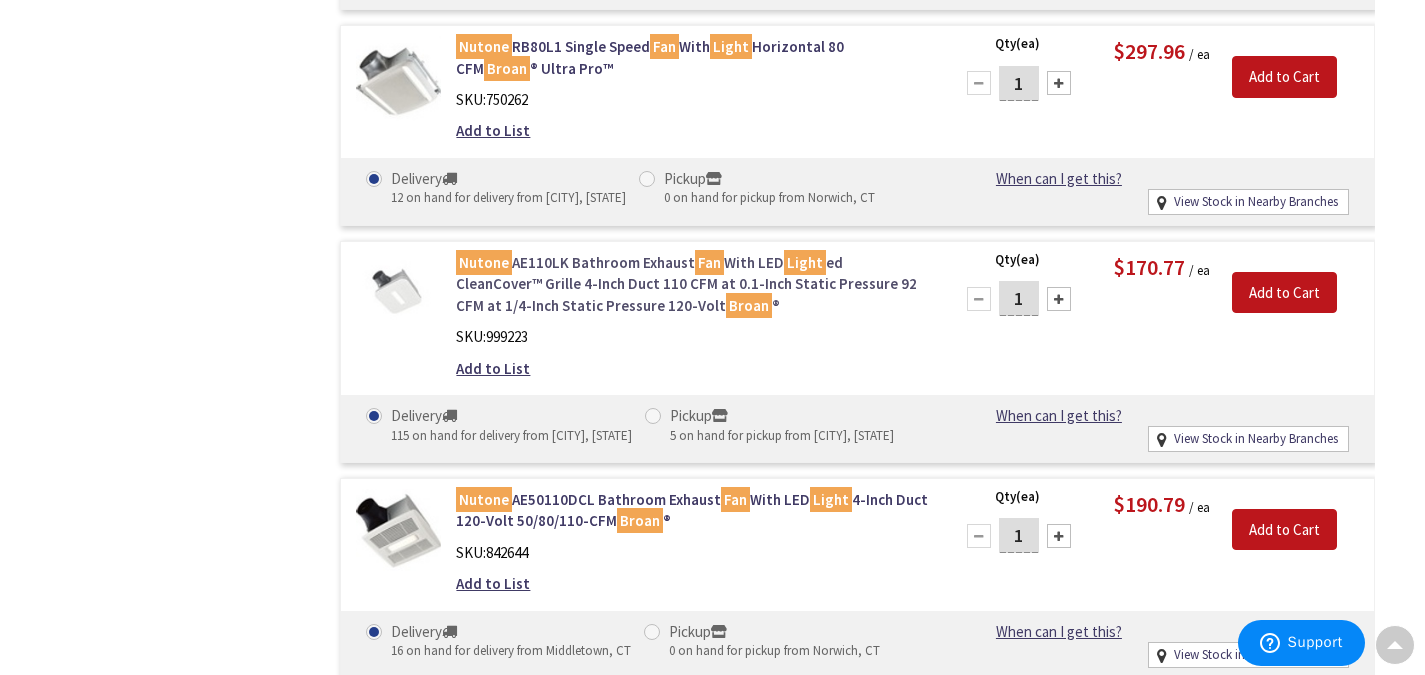 click on "Nutone  AE110LK Bathroom Exhaust  Fan  With LED  Light ed CleanCover™ Grille 4-Inch Duct 110 CFM at 0.1-Inch Static Pressure 92 CFM at 1/4-Inch Static Pressure 120-Volt  Broan ®" at bounding box center [692, 284] 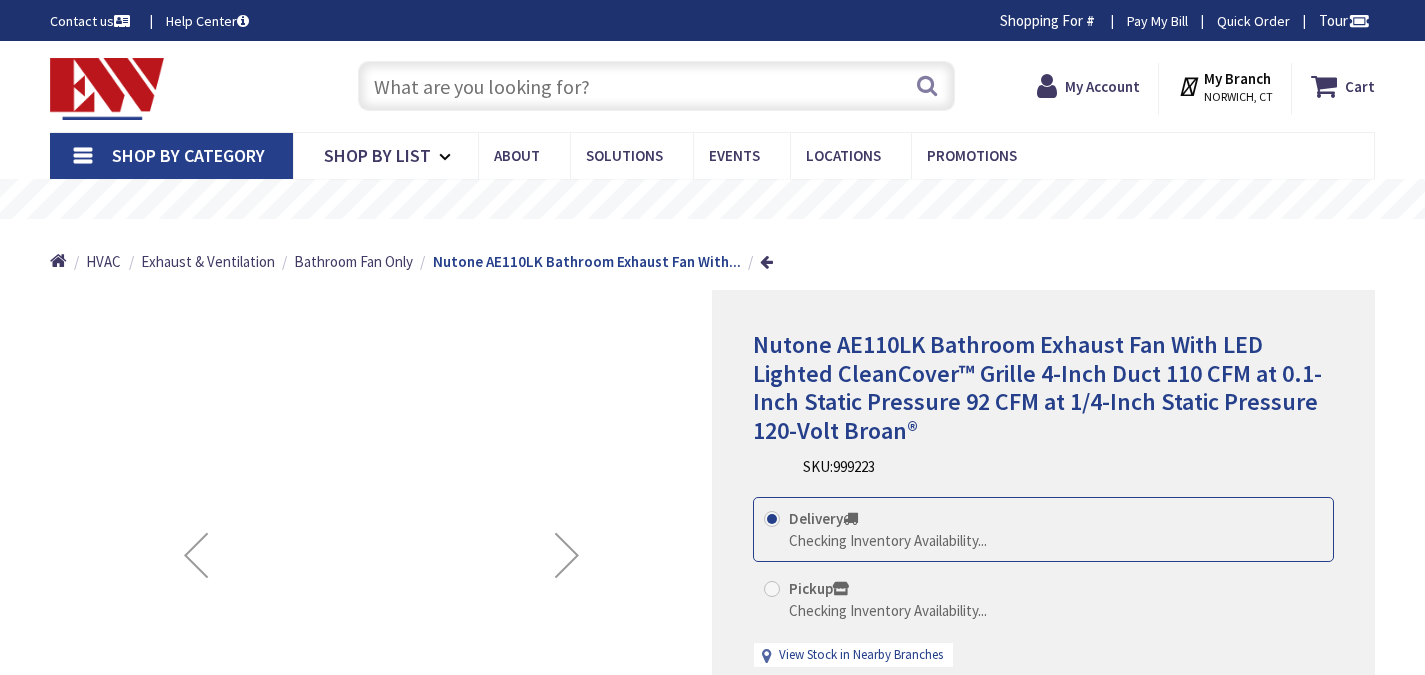 scroll, scrollTop: 0, scrollLeft: 0, axis: both 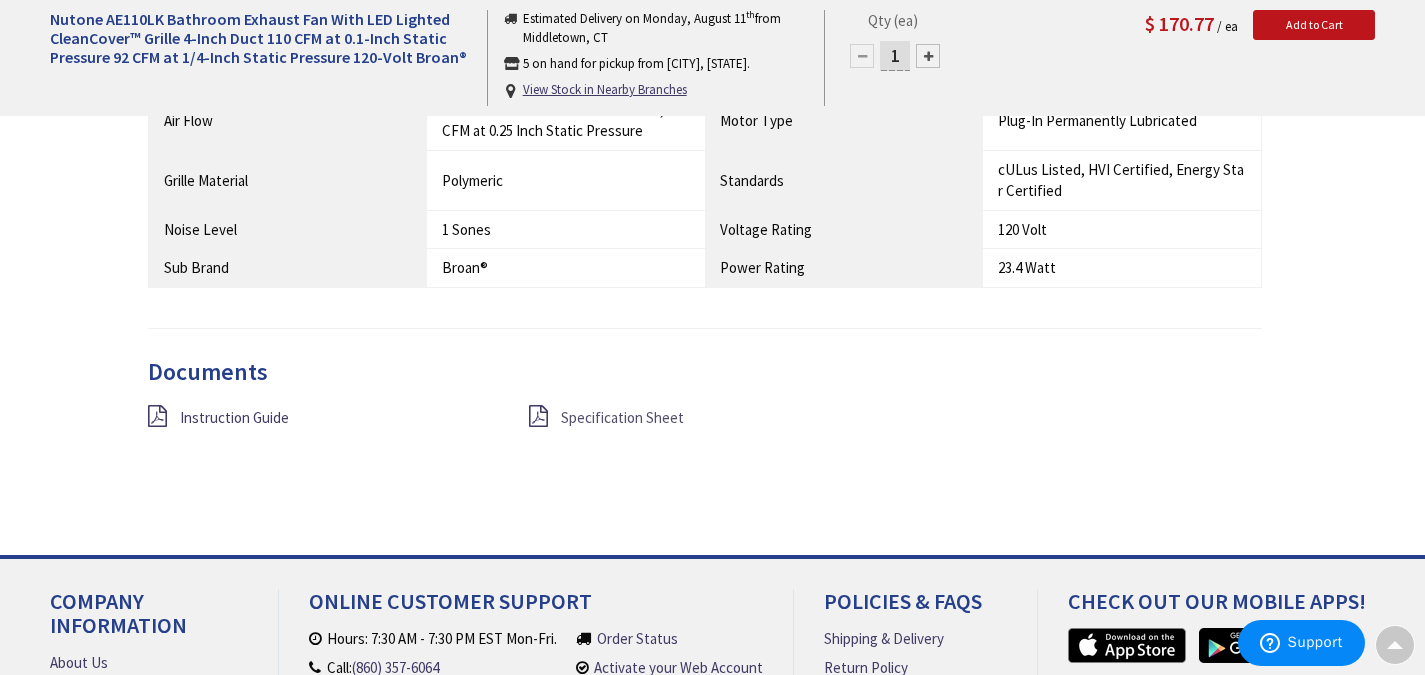 click on "Specification Sheet" at bounding box center [622, 417] 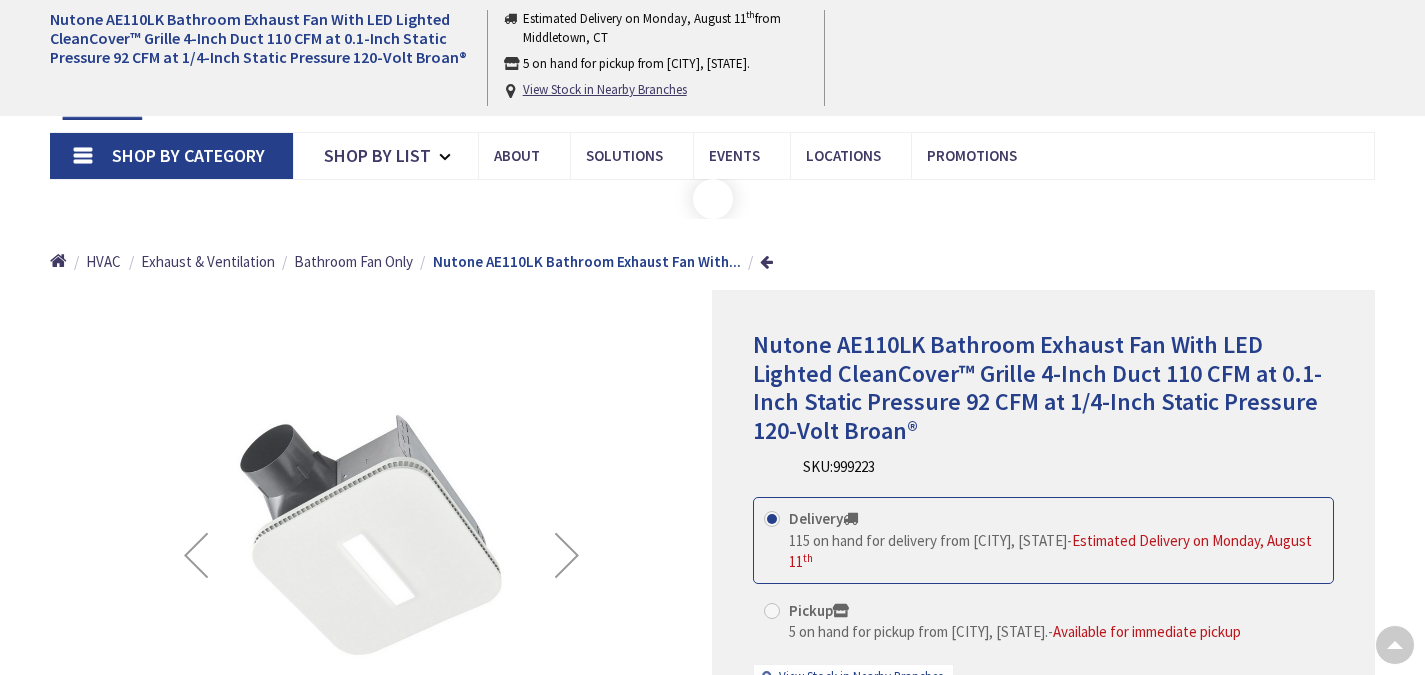 scroll, scrollTop: 1990, scrollLeft: 0, axis: vertical 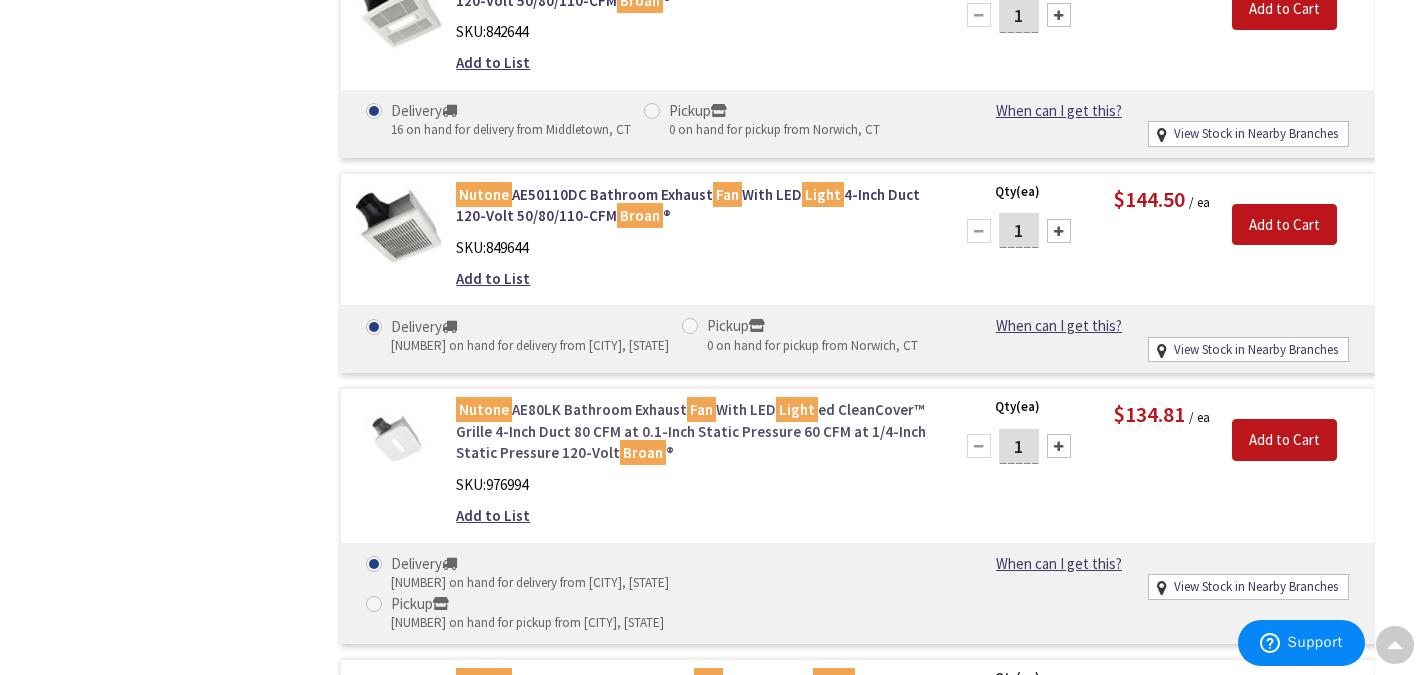 click on "Nutone  AE80LK Bathroom Exhaust  Fan  With LED  Light ed CleanCover™ Grille 4-Inch Duct 80 CFM at 0.1-Inch Static Pressure 60 CFM at 1/4-Inch Static Pressure 120-Volt  Broan ®" at bounding box center [692, 431] 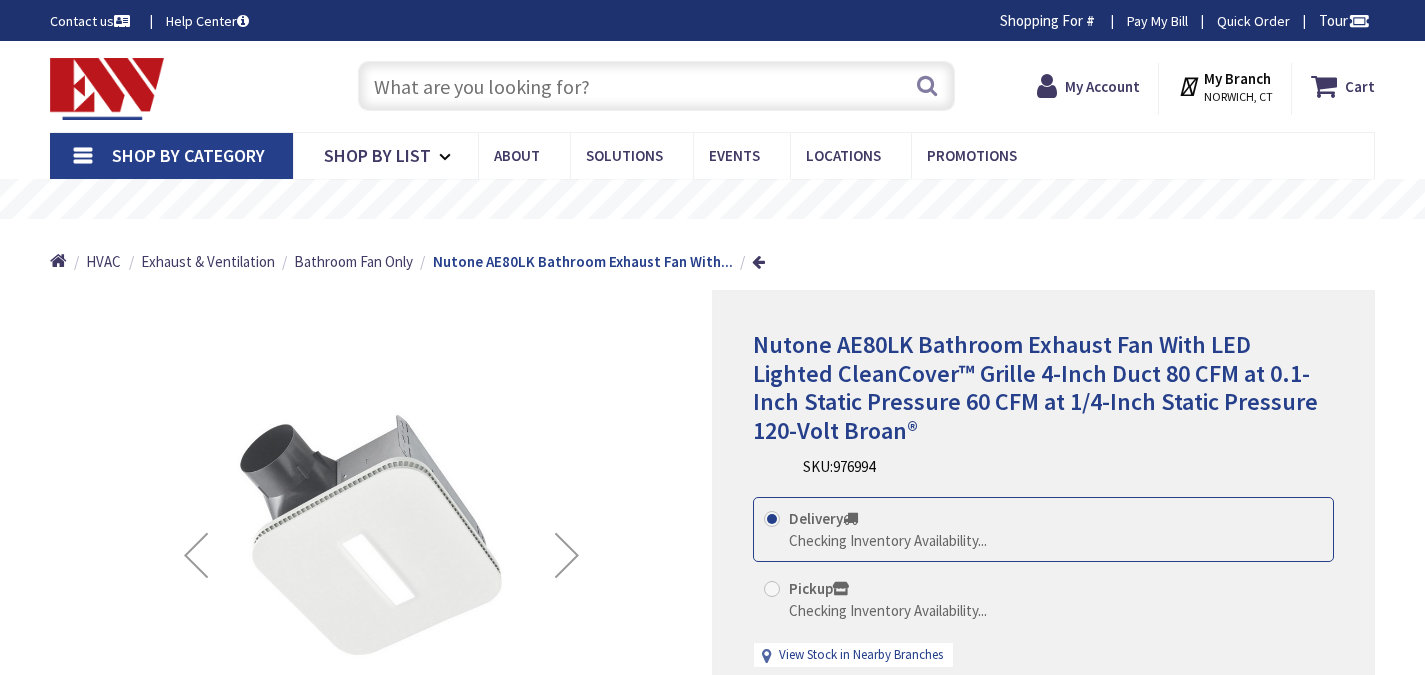scroll, scrollTop: 0, scrollLeft: 0, axis: both 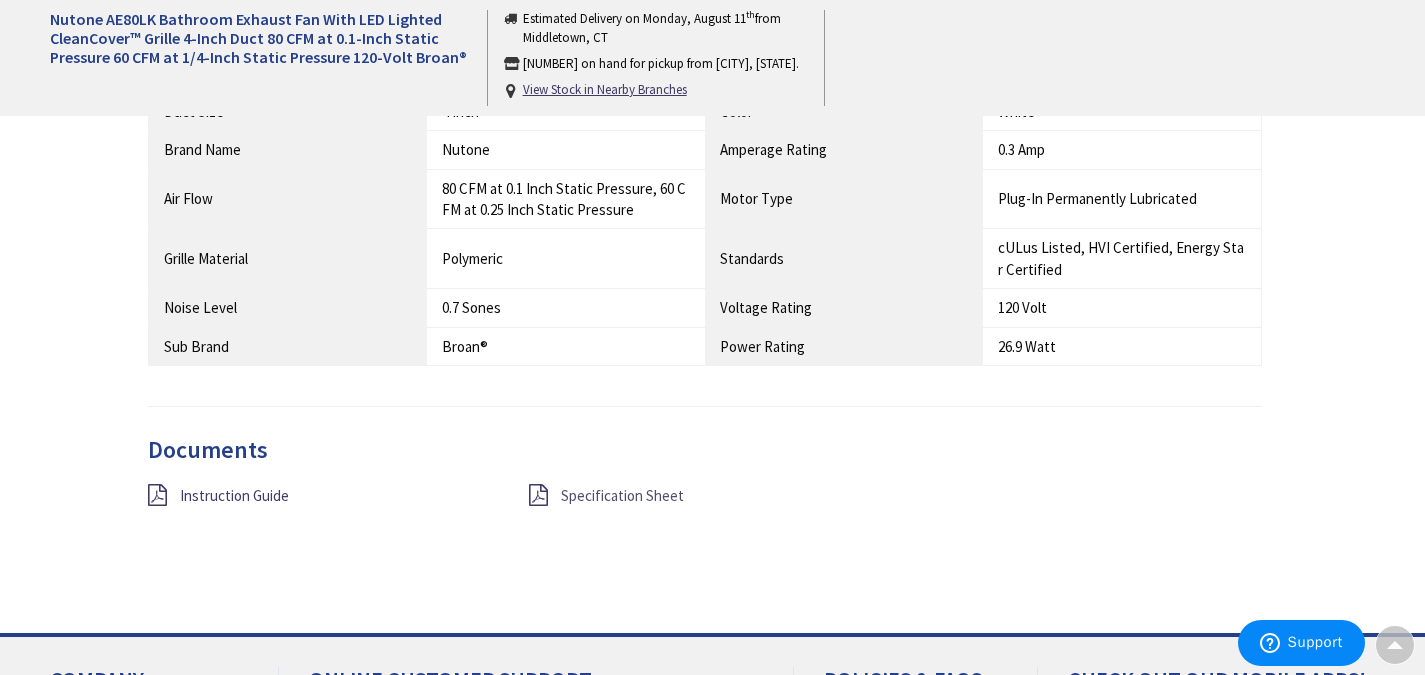 click on "Specification Sheet" at bounding box center (622, 495) 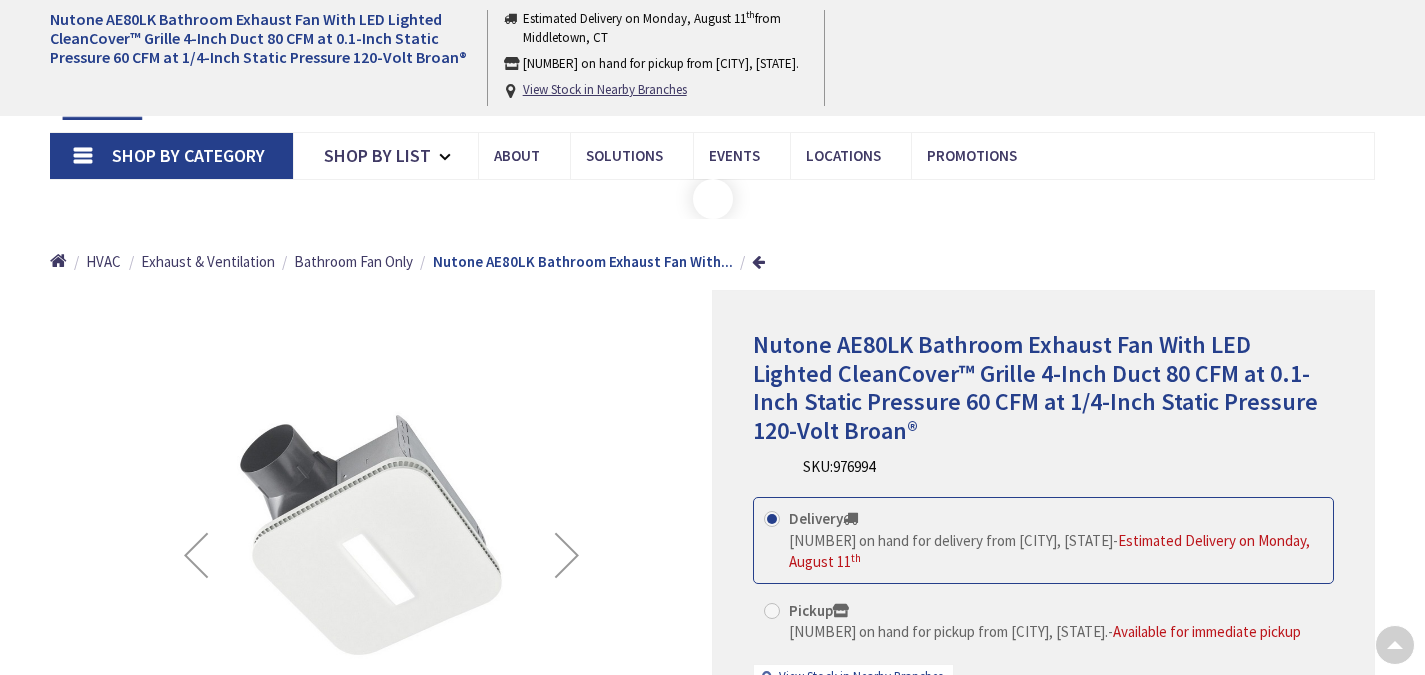 scroll, scrollTop: 1800, scrollLeft: 0, axis: vertical 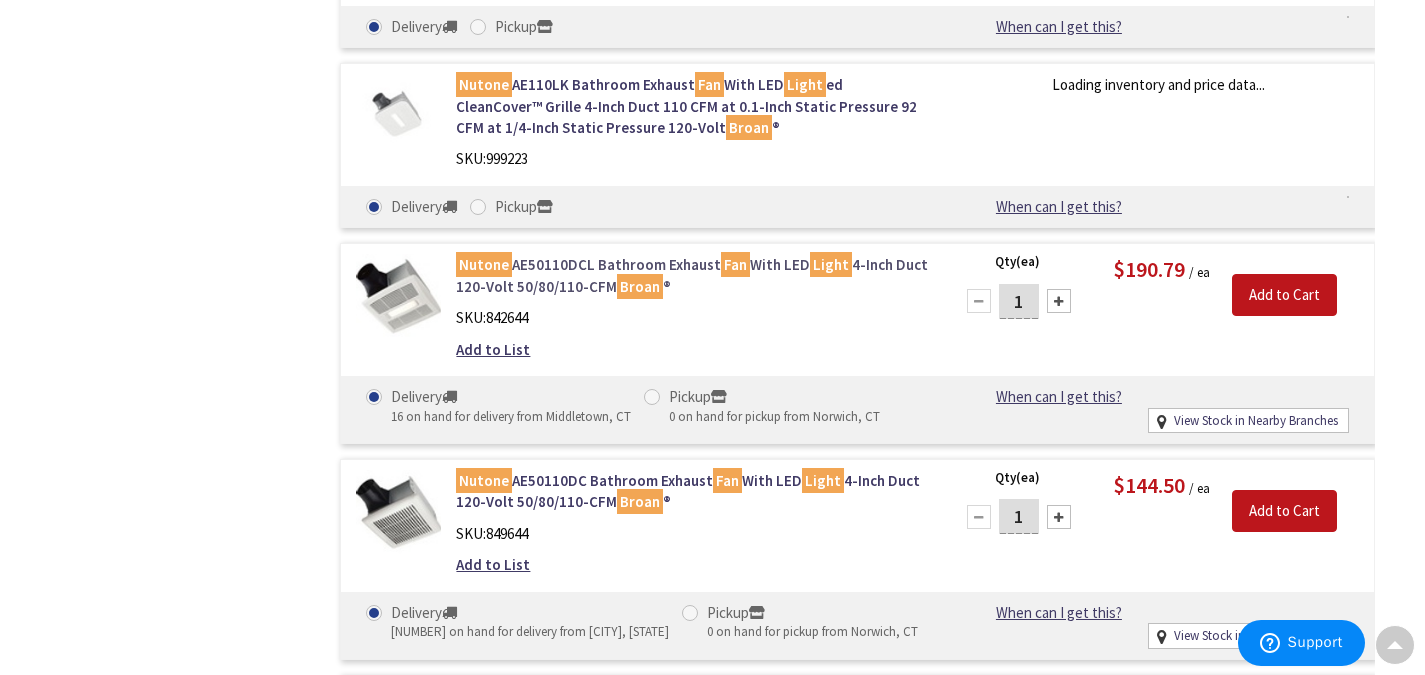 click on "Nutone  AE50110DCL Bathroom Exhaust  Fan  With LED  Light  4-Inch Duct 120-Volt 50/80/110-CFM  Broan ®" at bounding box center [692, 275] 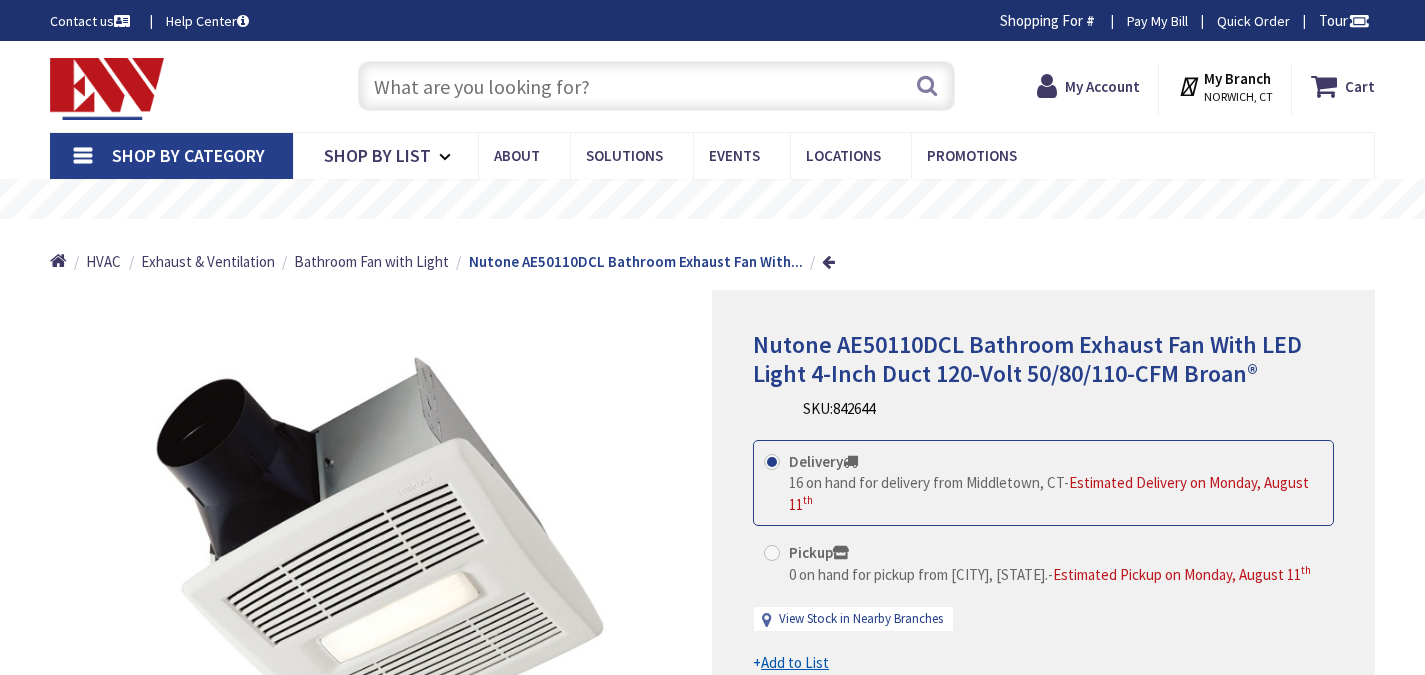 scroll, scrollTop: 0, scrollLeft: 0, axis: both 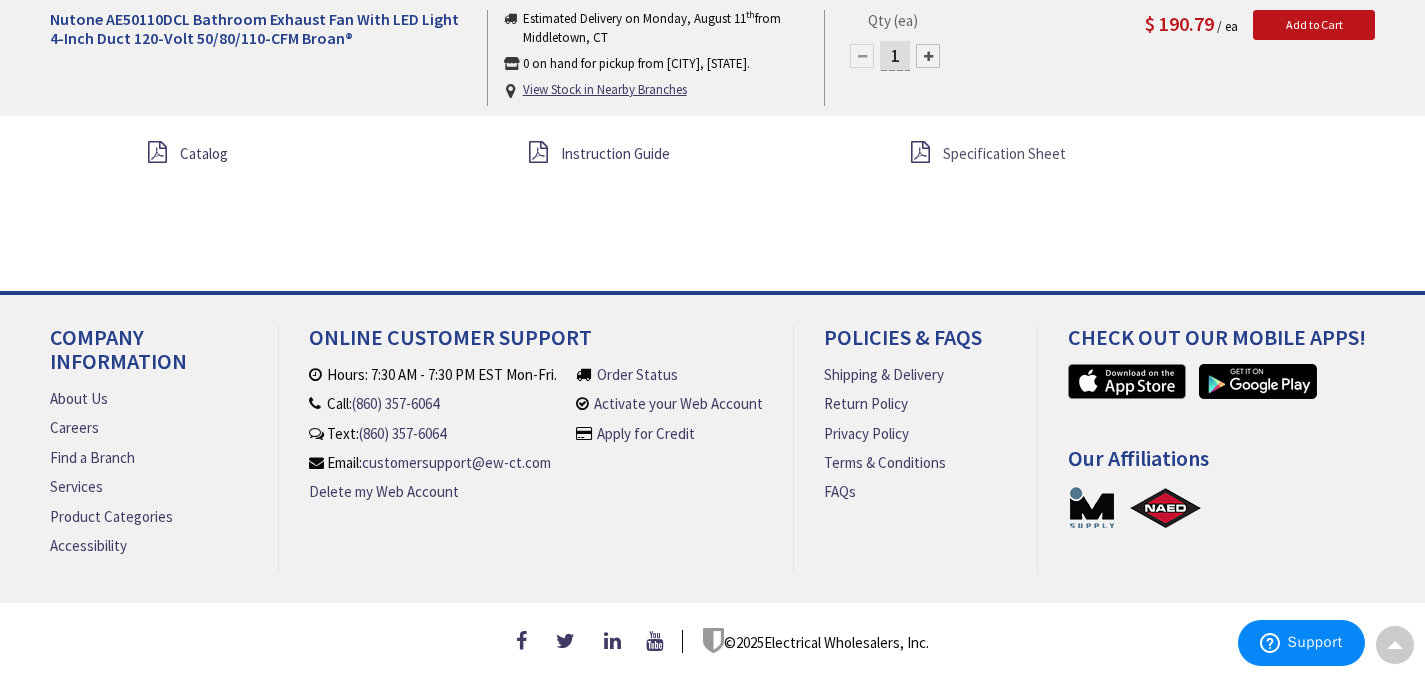 click on "Specification Sheet" at bounding box center (1004, 153) 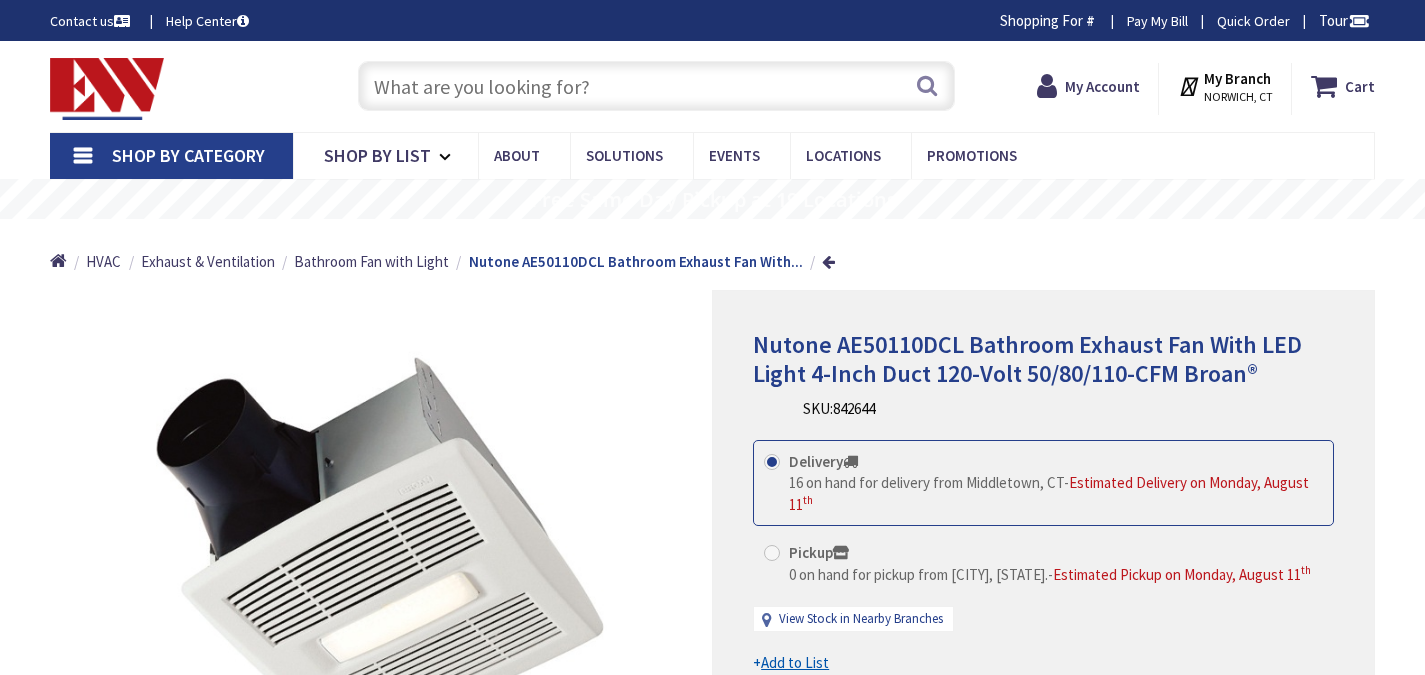 scroll, scrollTop: 0, scrollLeft: 0, axis: both 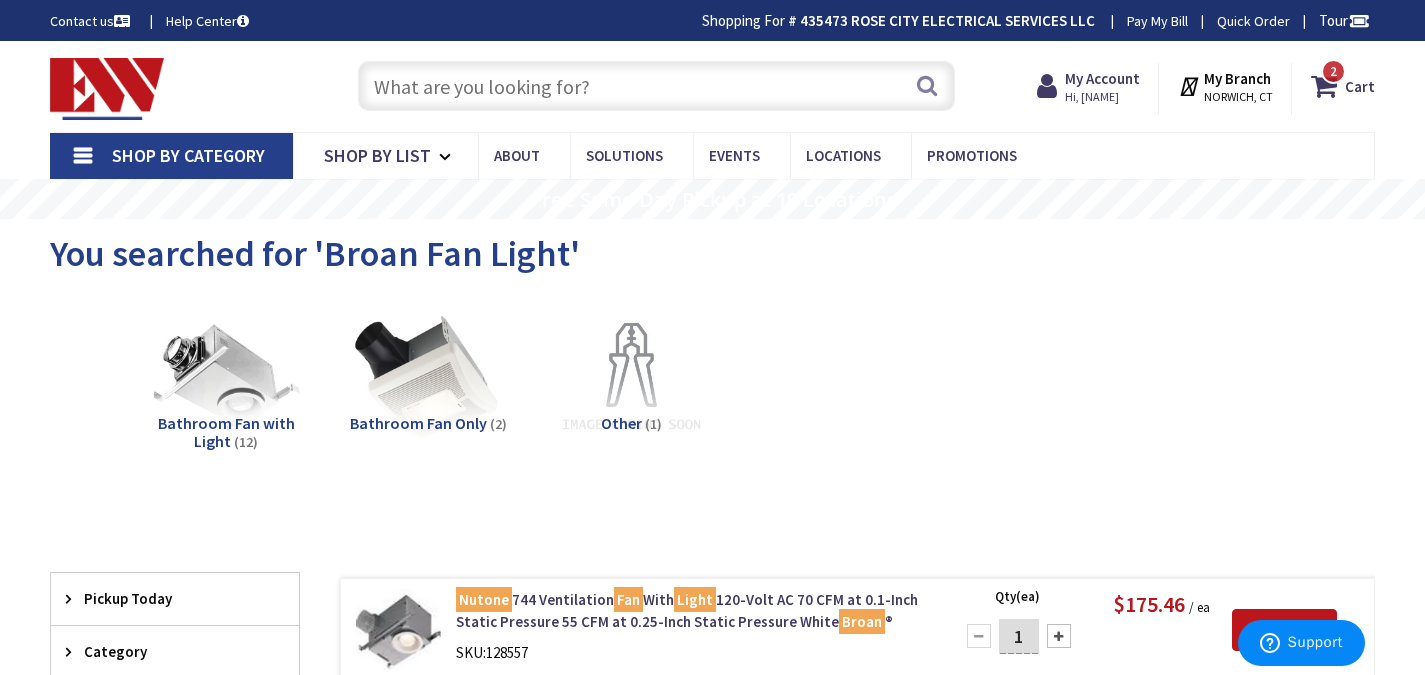 drag, startPoint x: 701, startPoint y: 83, endPoint x: 688, endPoint y: 77, distance: 14.3178215 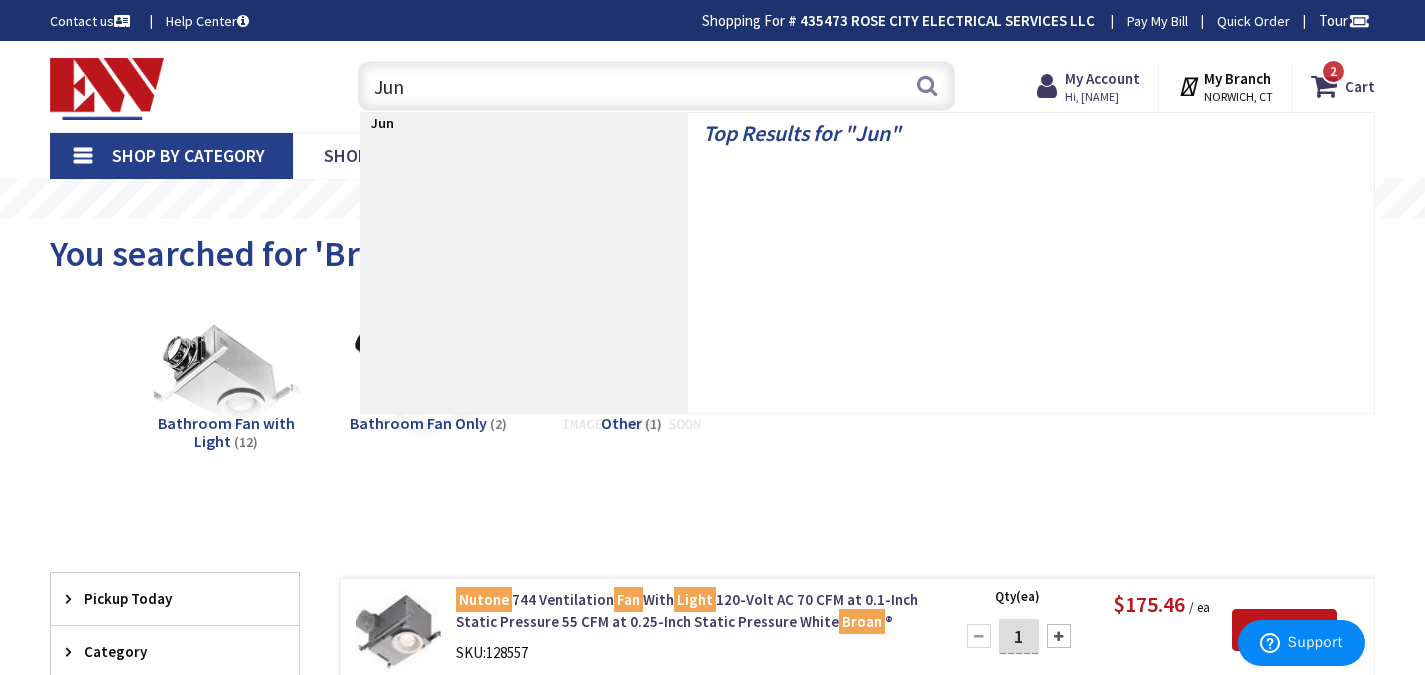 type on "Juno" 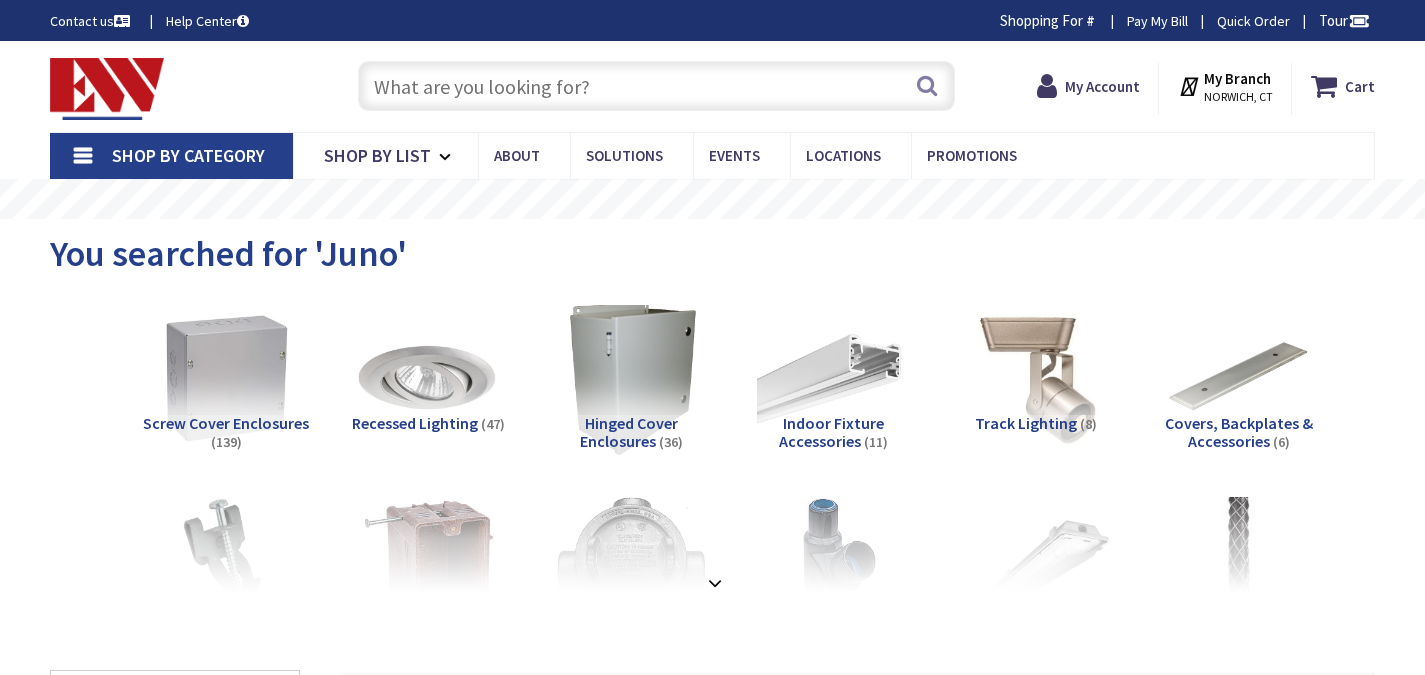 scroll, scrollTop: 0, scrollLeft: 0, axis: both 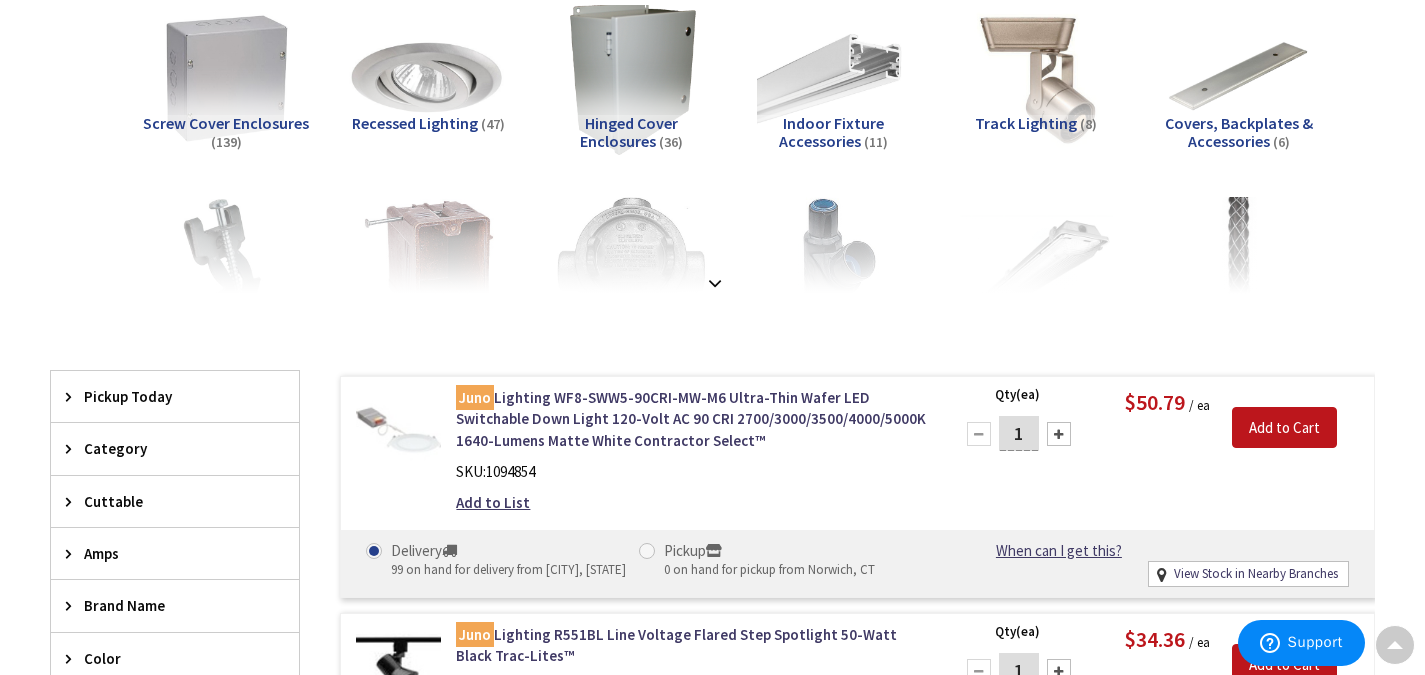 click at bounding box center (428, 78) 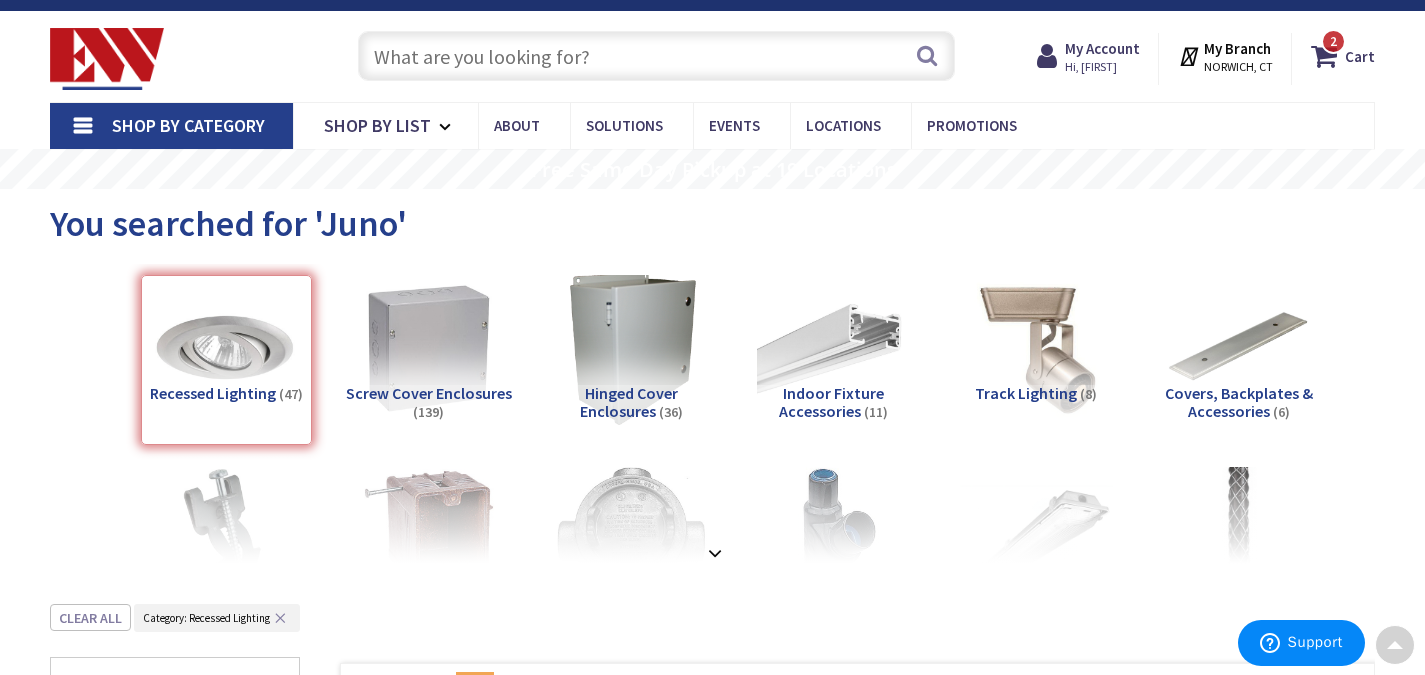 scroll, scrollTop: 0, scrollLeft: 0, axis: both 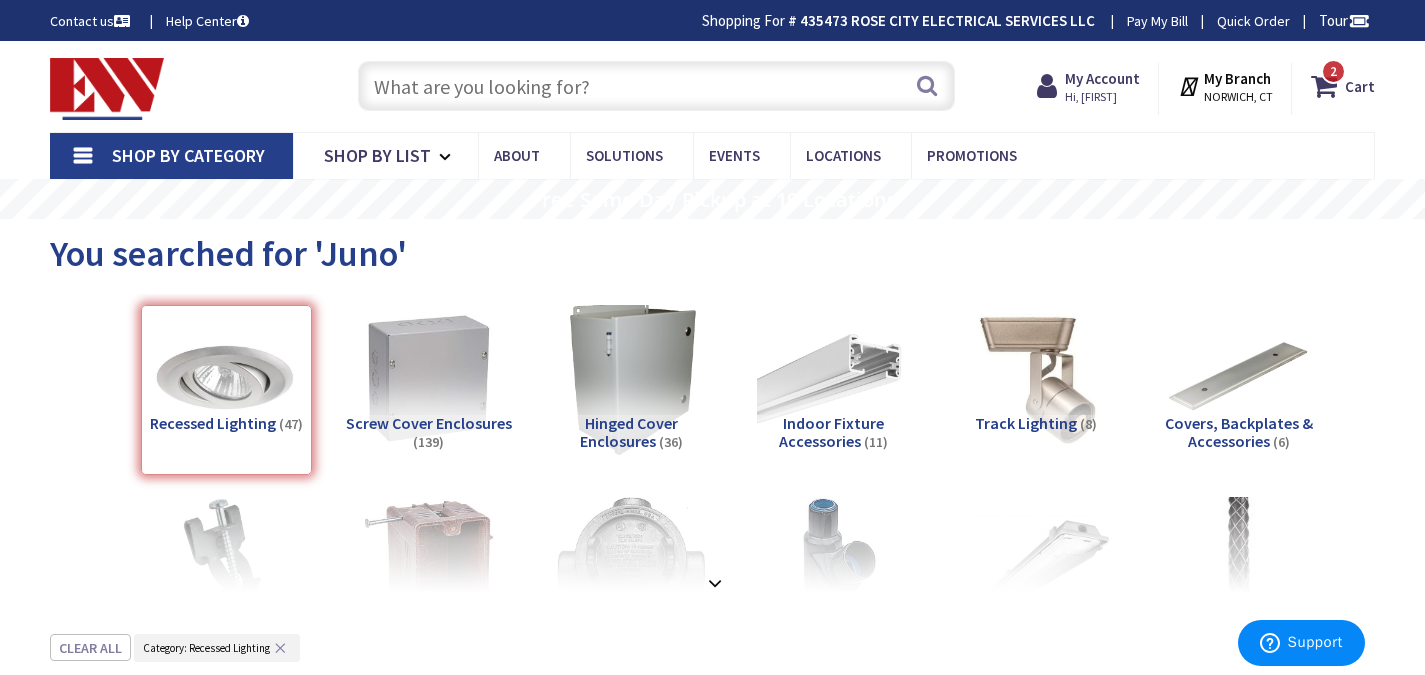 click at bounding box center (656, 86) 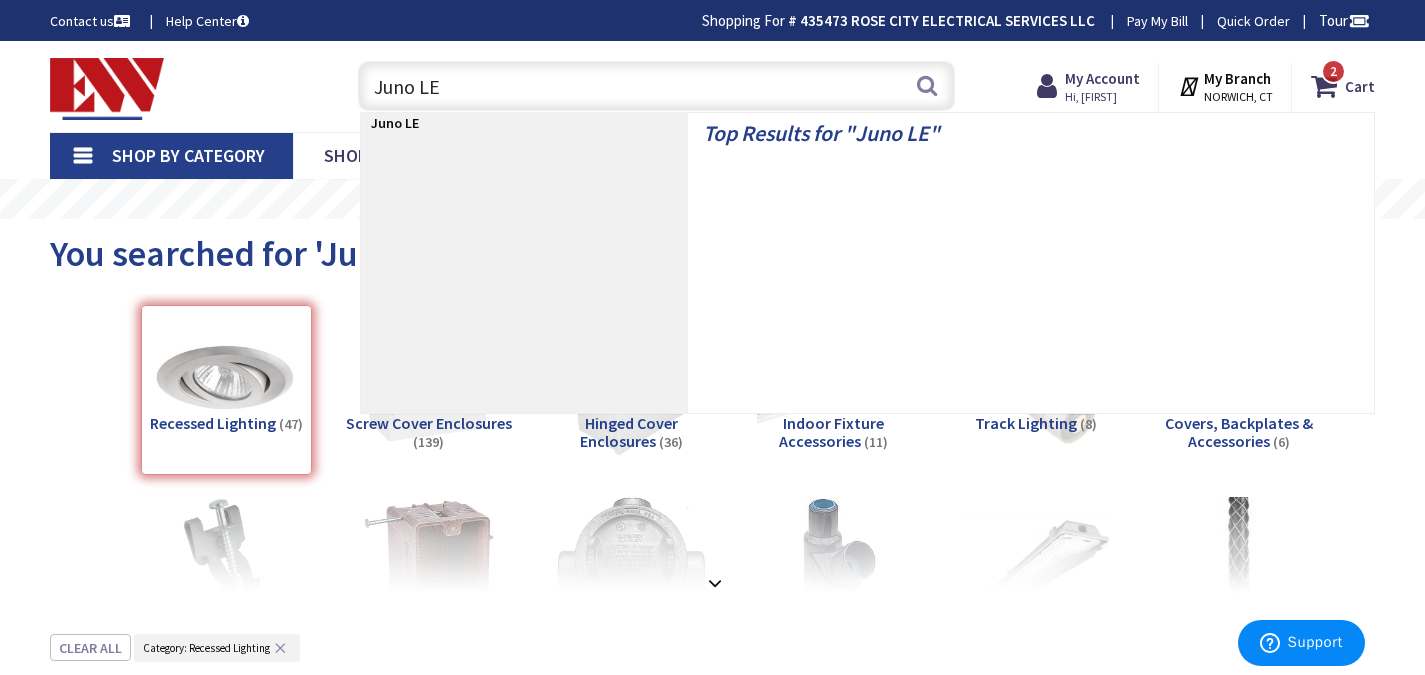 type on "Juno LED" 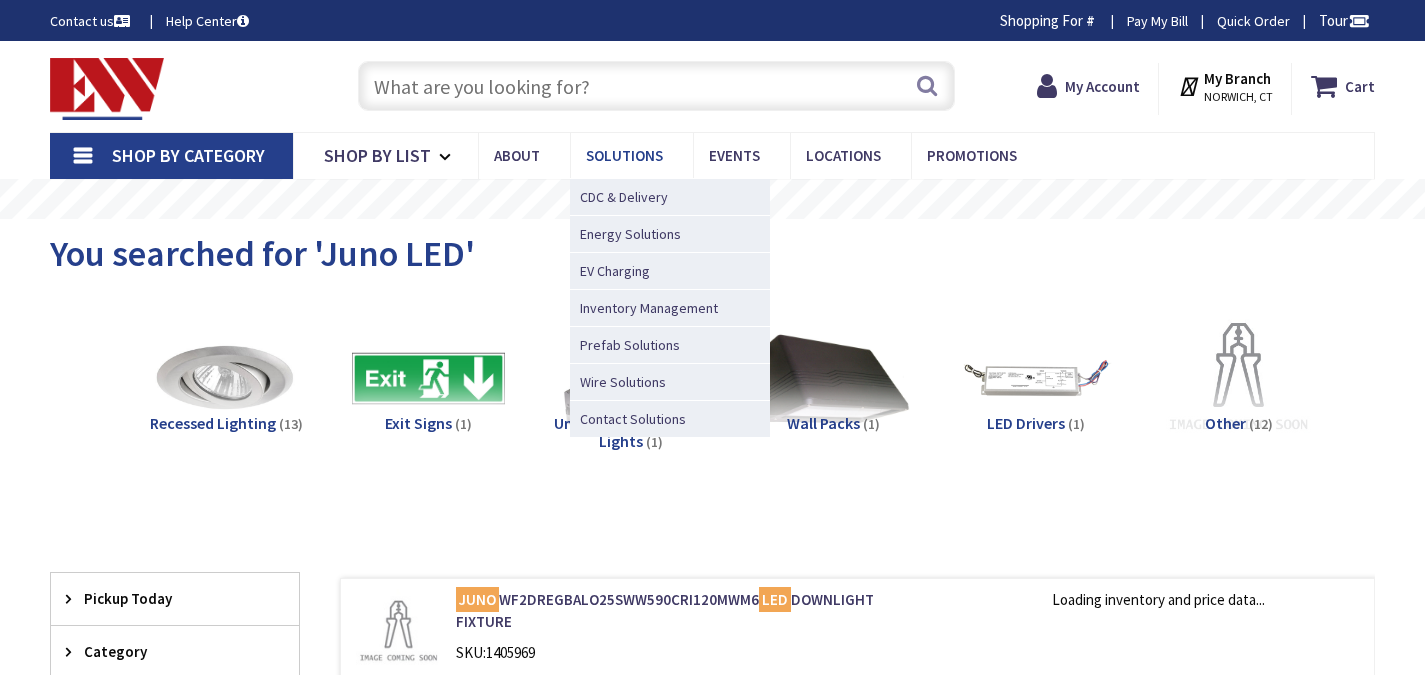 scroll, scrollTop: 0, scrollLeft: 0, axis: both 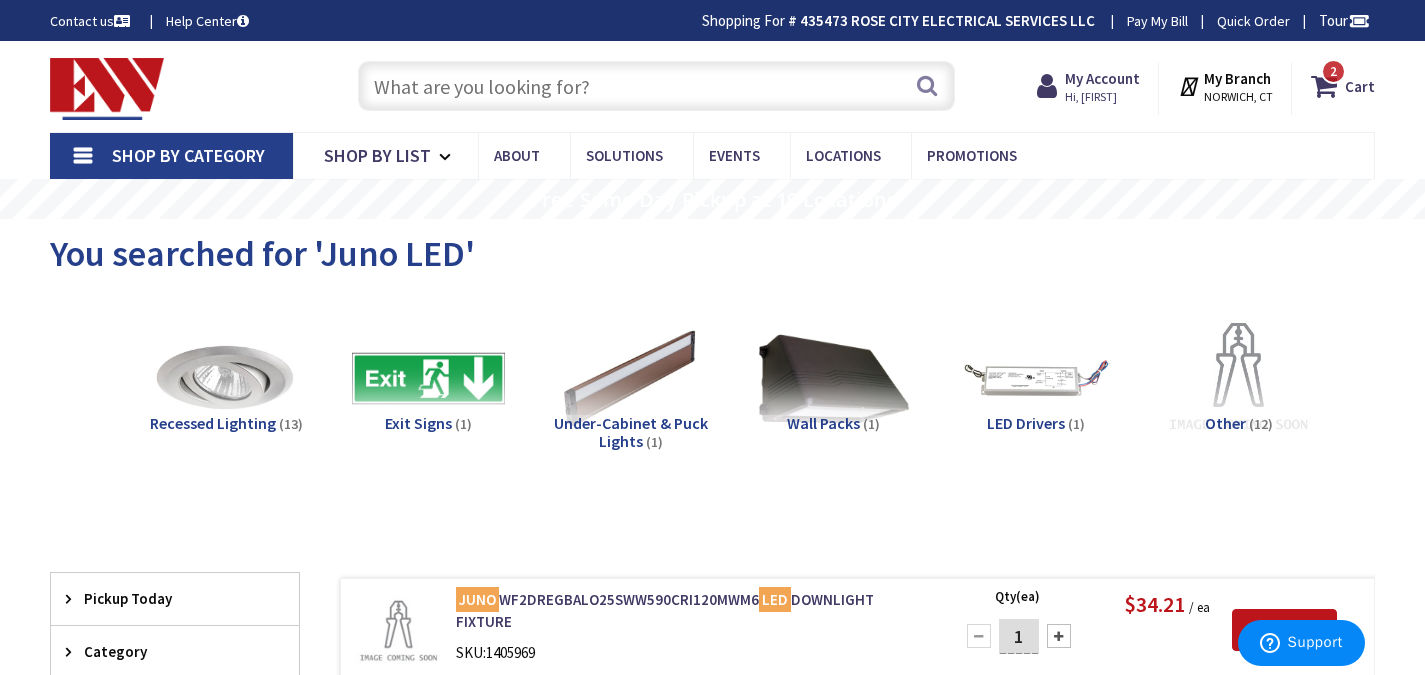 click at bounding box center [656, 86] 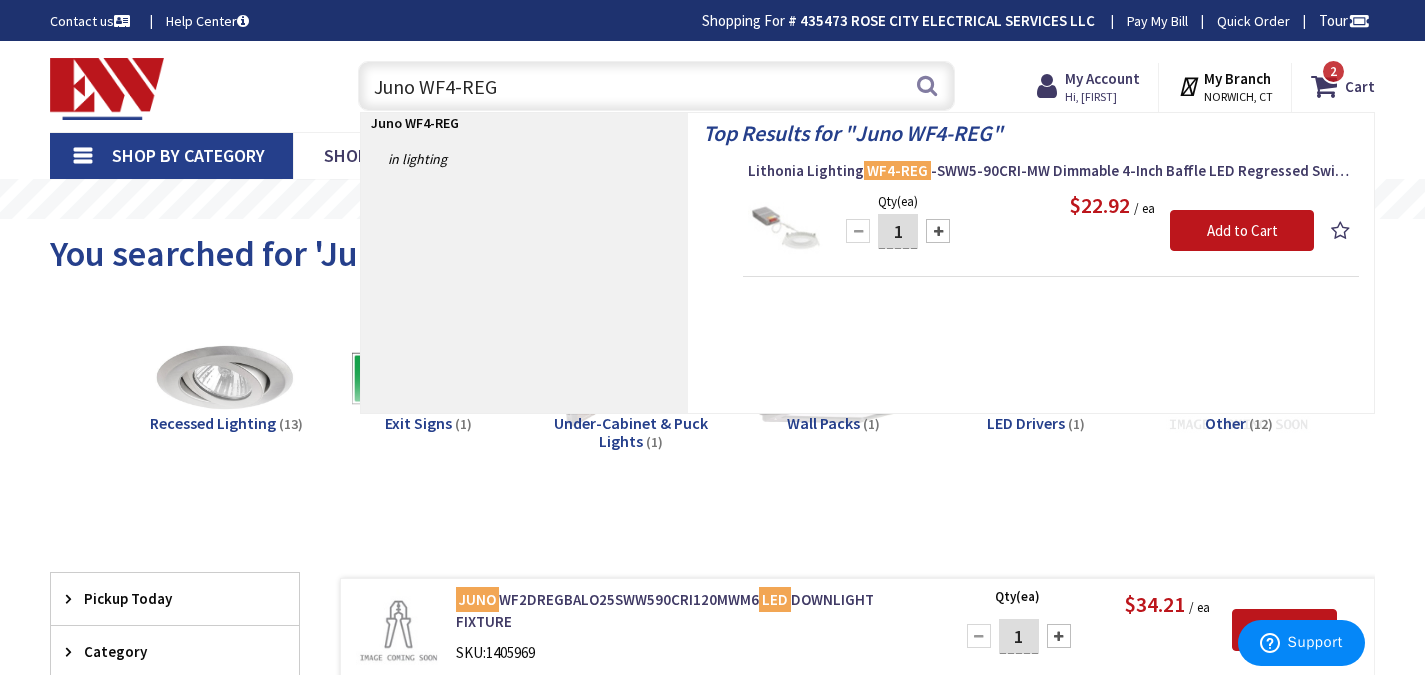 click on "Juno WF4-REG" at bounding box center [656, 86] 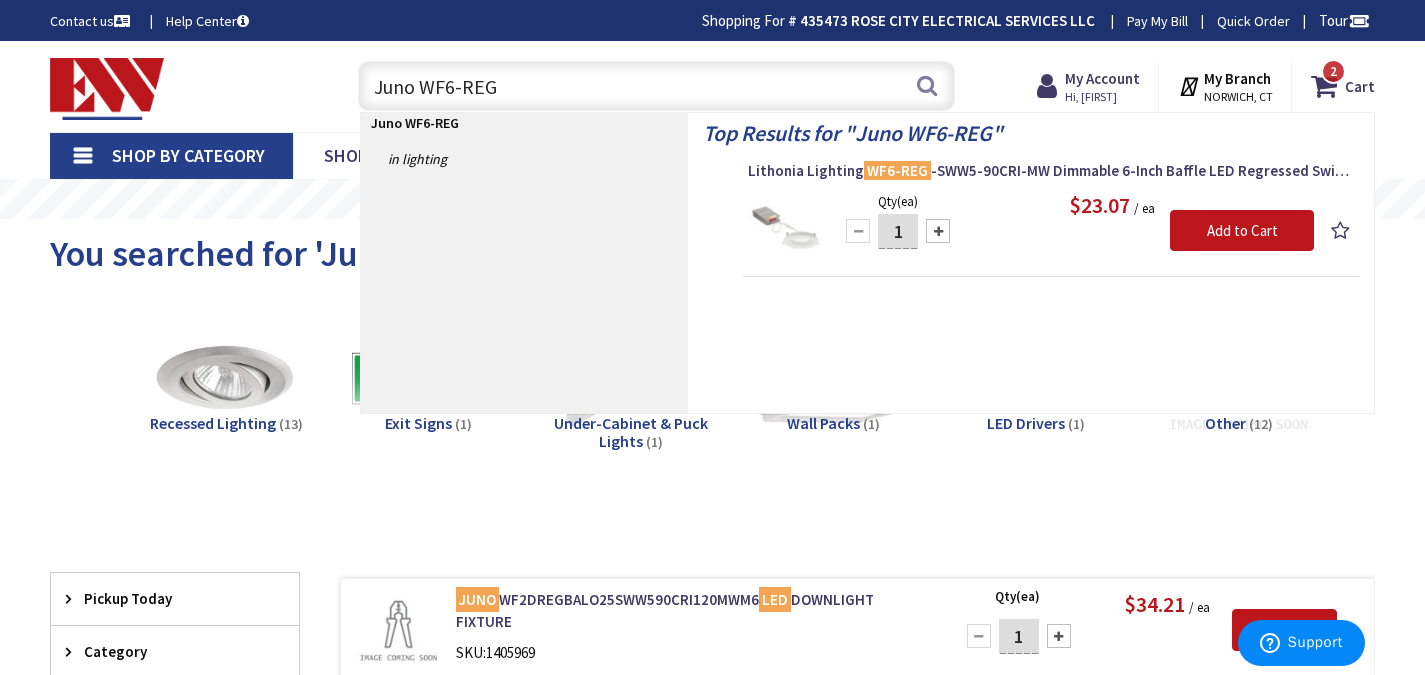 drag, startPoint x: 520, startPoint y: 87, endPoint x: 360, endPoint y: 99, distance: 160.44937 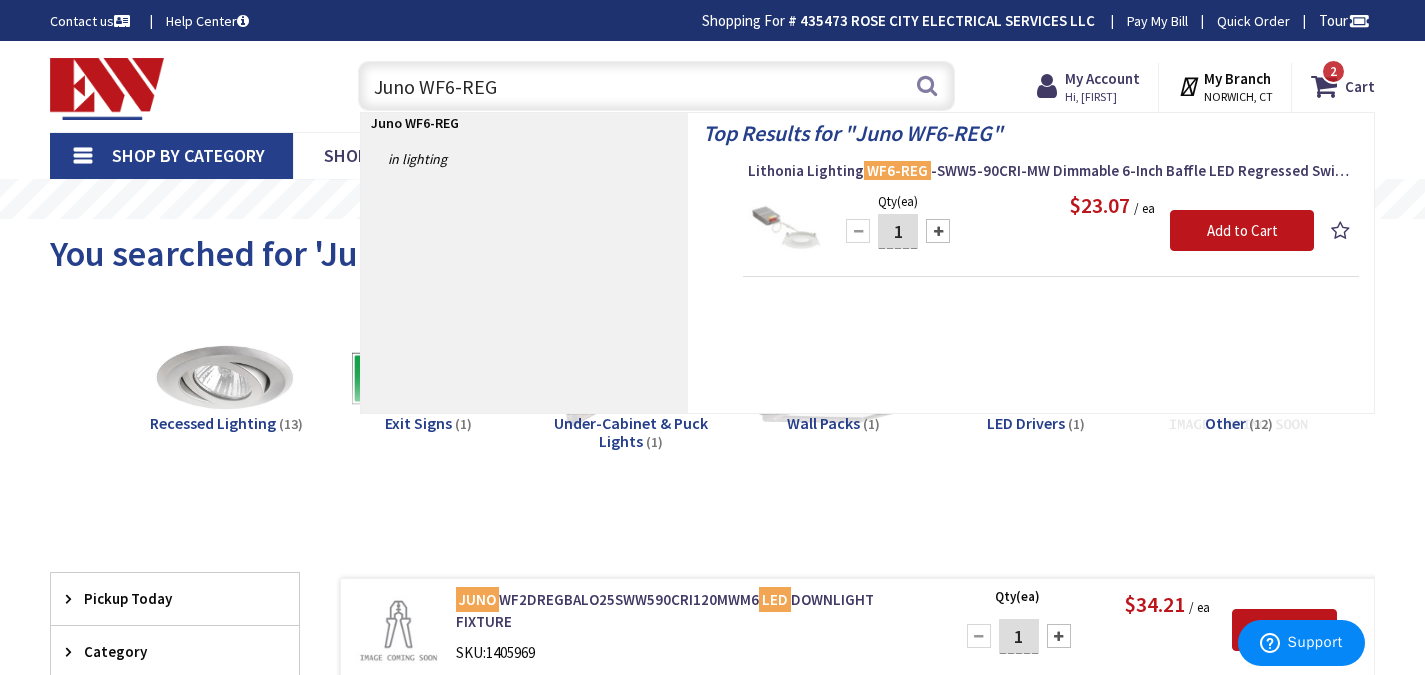 click on "Juno WF6-REG" at bounding box center [656, 86] 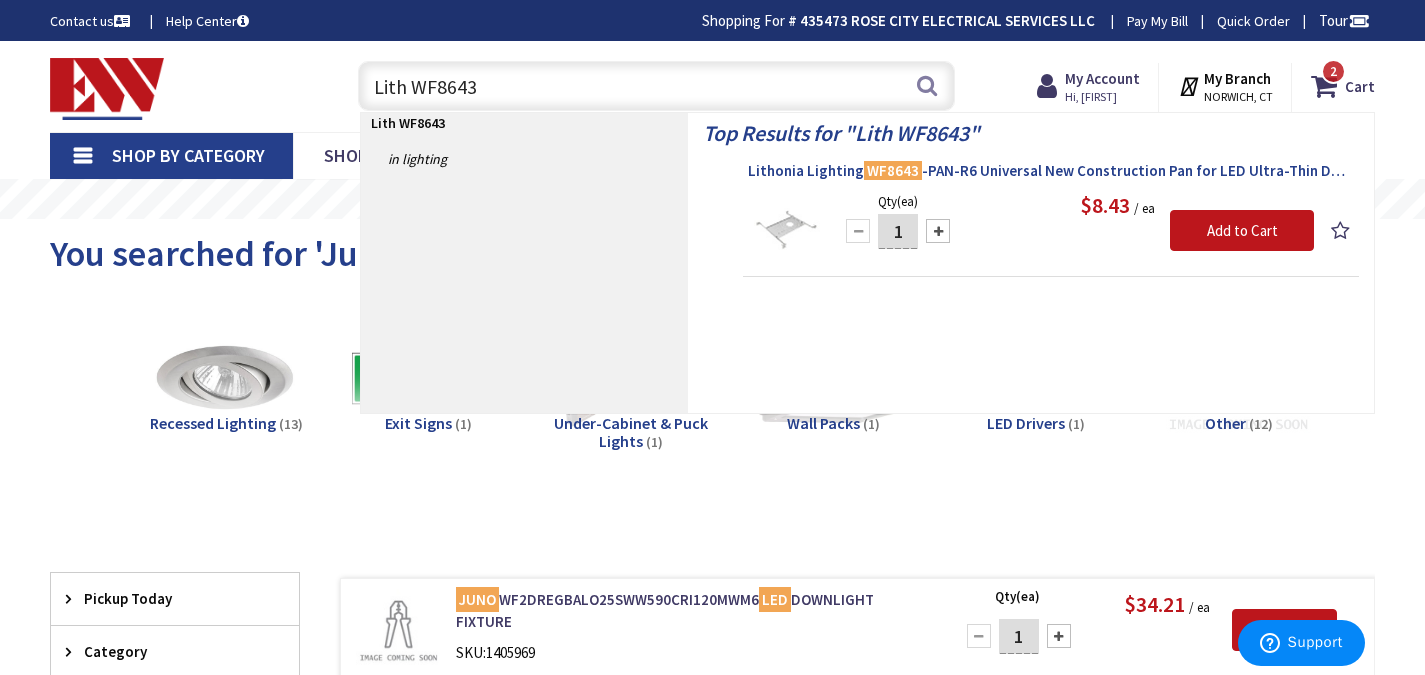 type on "Lith WF8643" 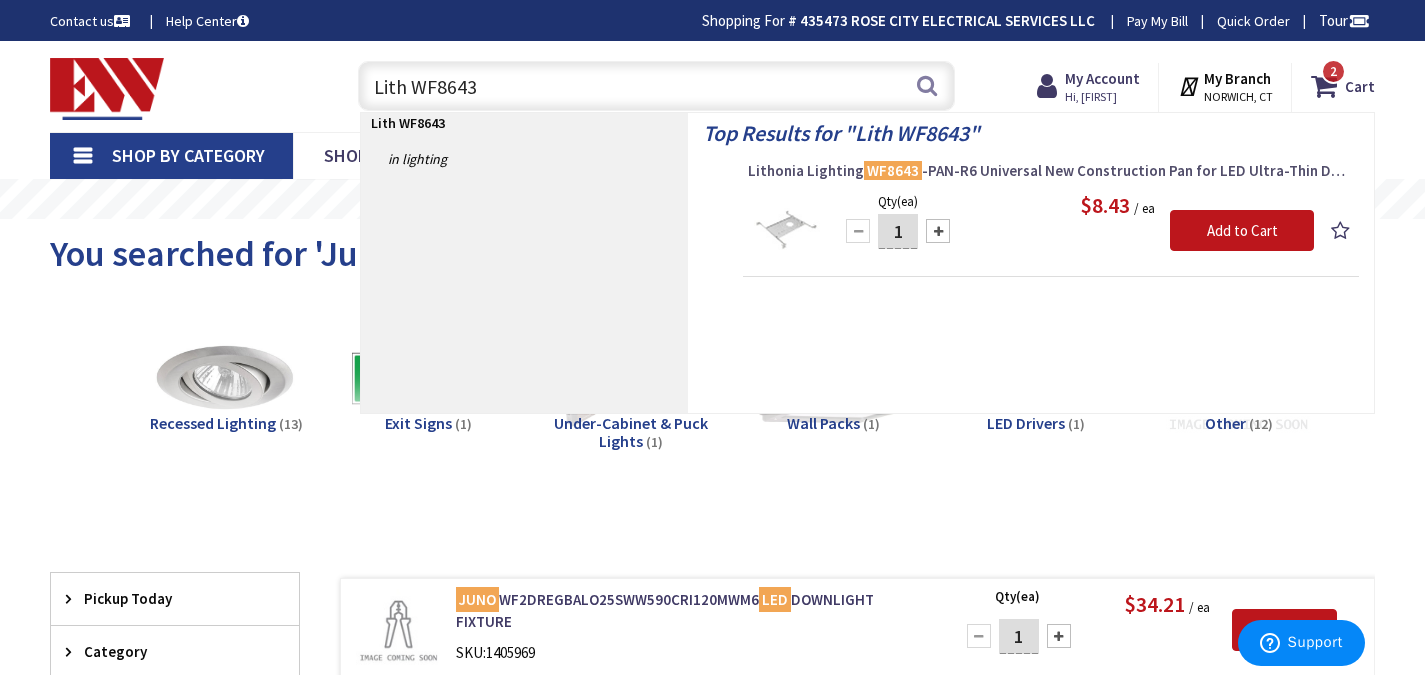 click on "Lithonia Lighting  WF8643 -PAN-R6 Universal New Construction Pan for LED Ultra-Thin Downlights" at bounding box center [1051, 171] 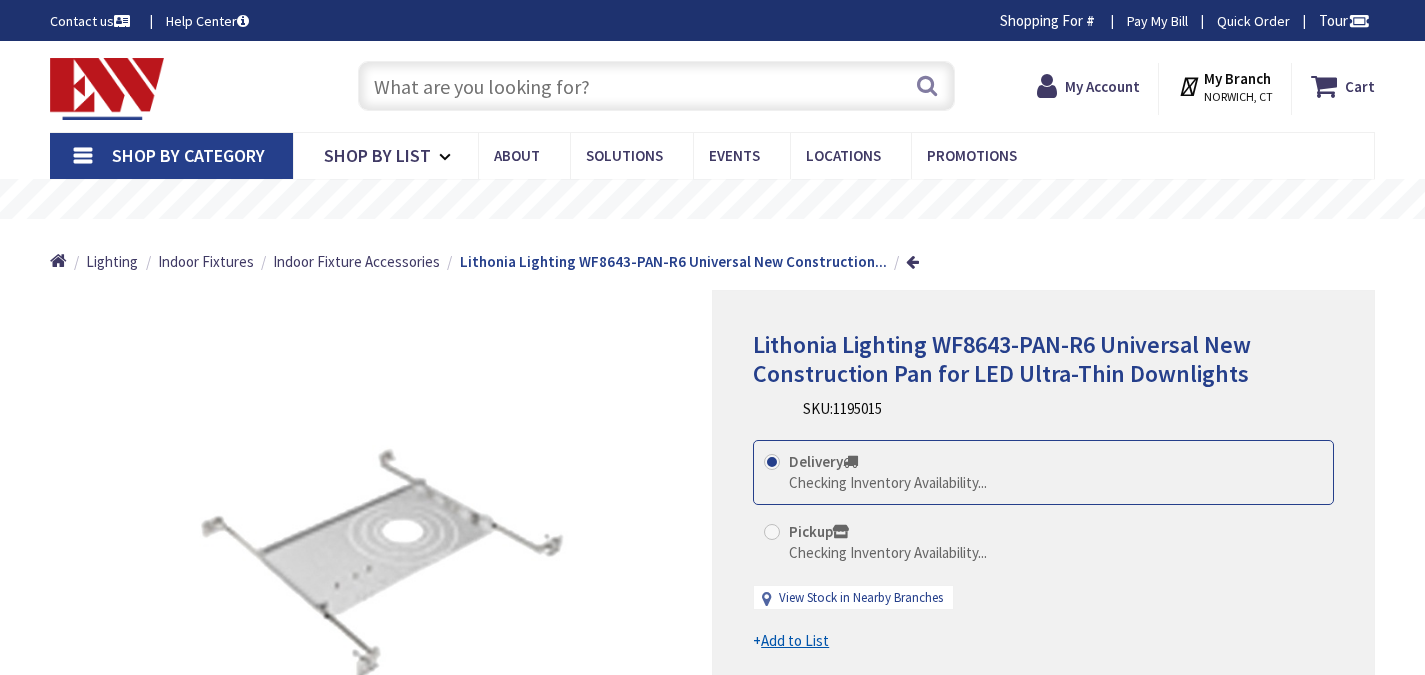 scroll, scrollTop: 0, scrollLeft: 0, axis: both 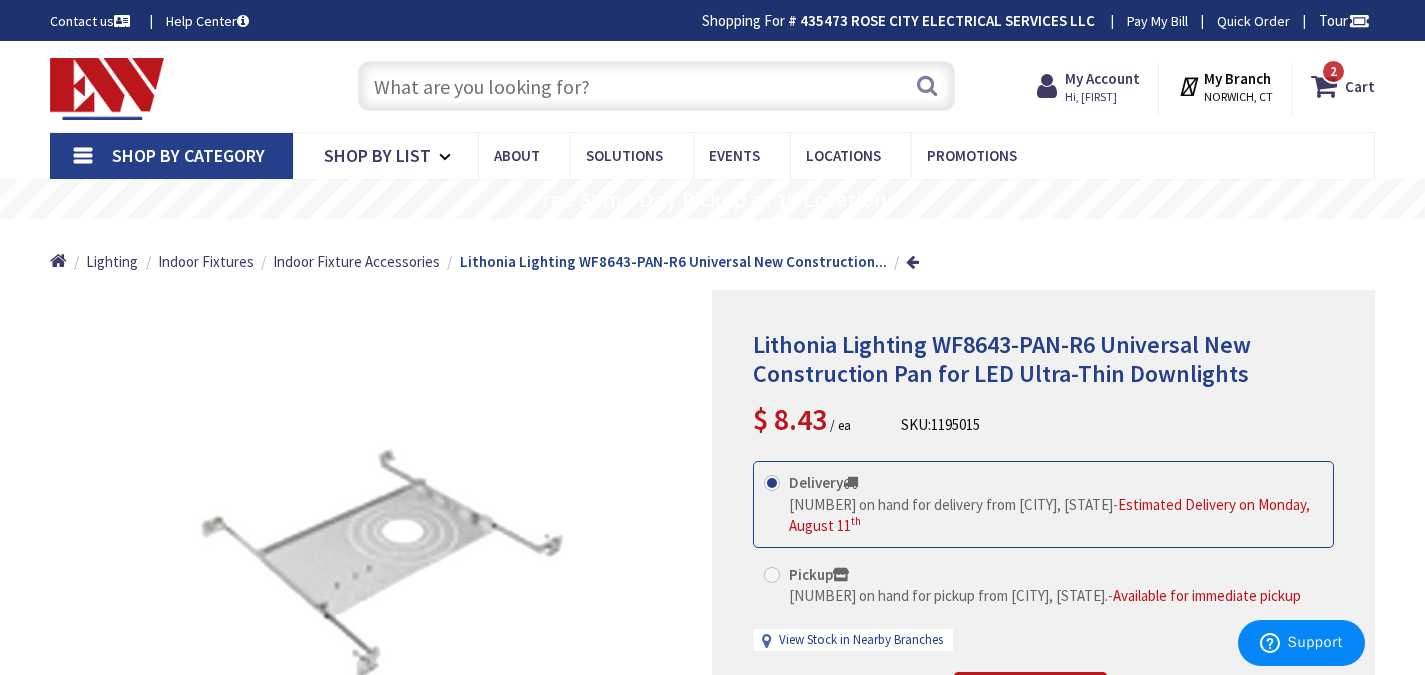 click at bounding box center (656, 86) 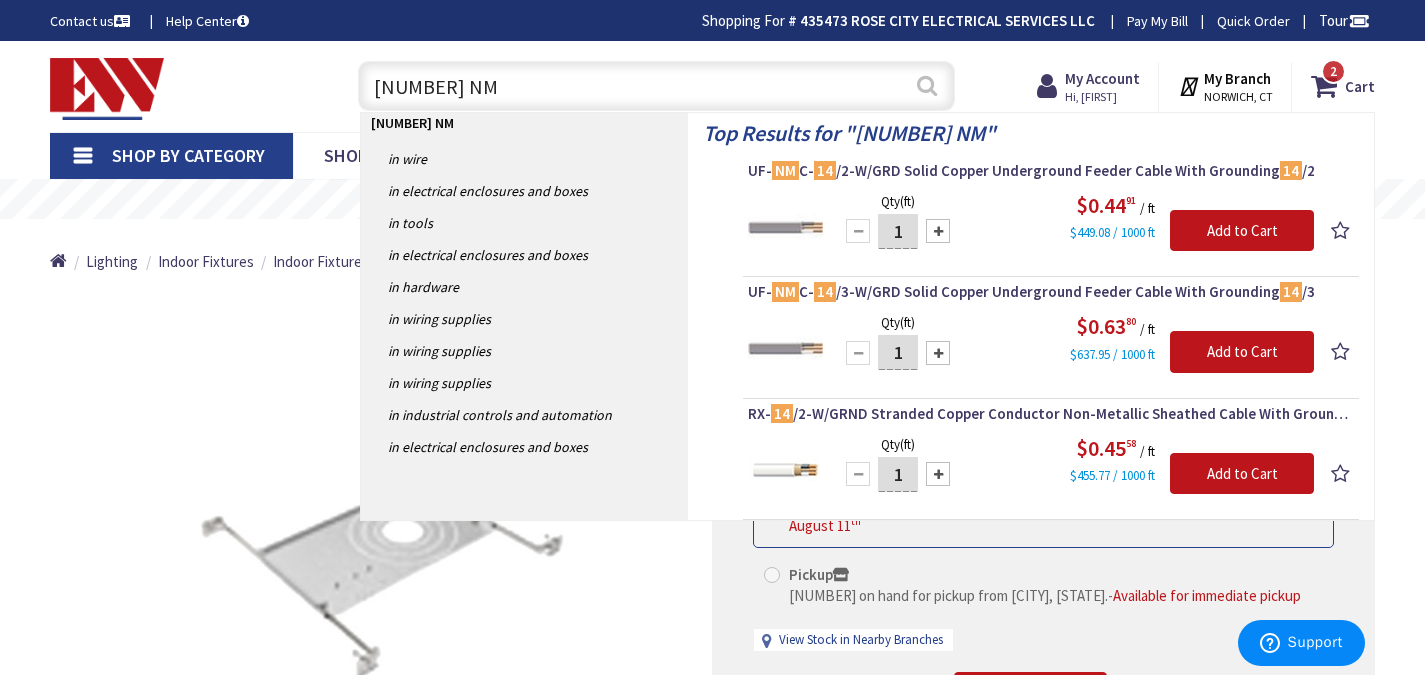 type on "[NUMBER] NM" 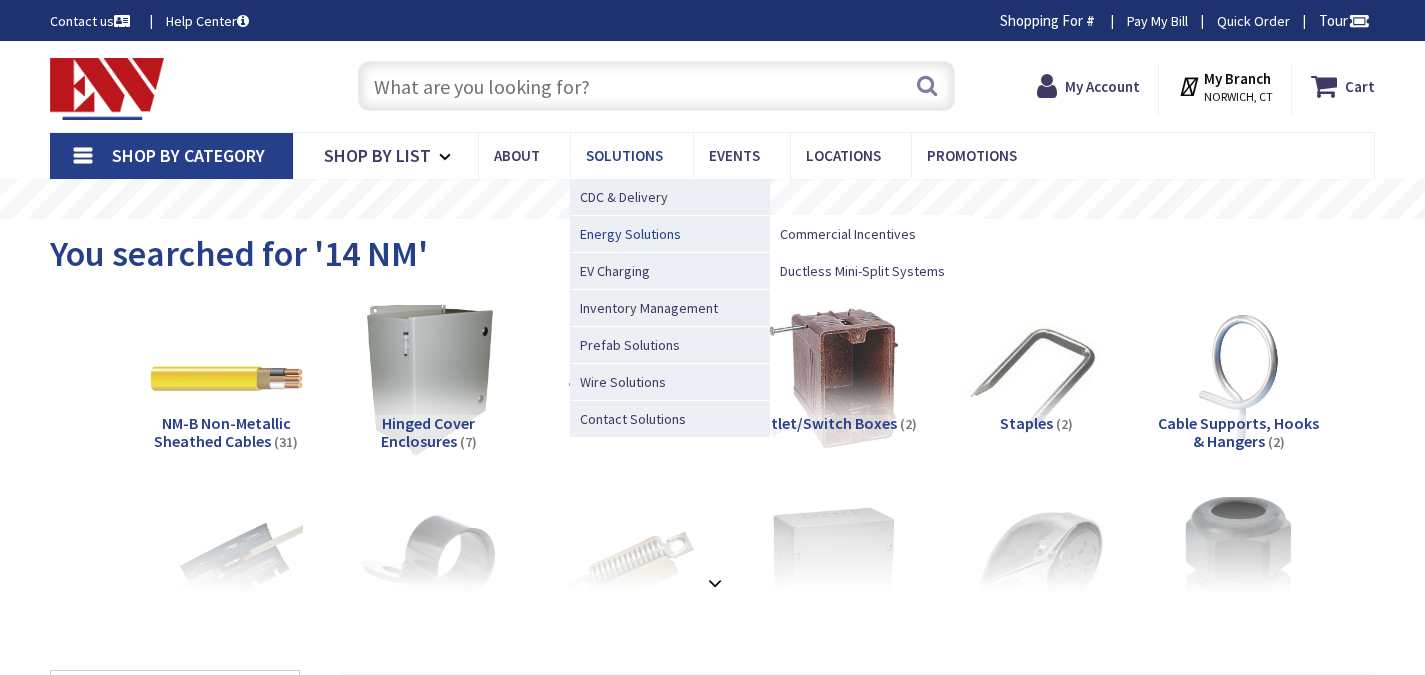 scroll, scrollTop: 0, scrollLeft: 0, axis: both 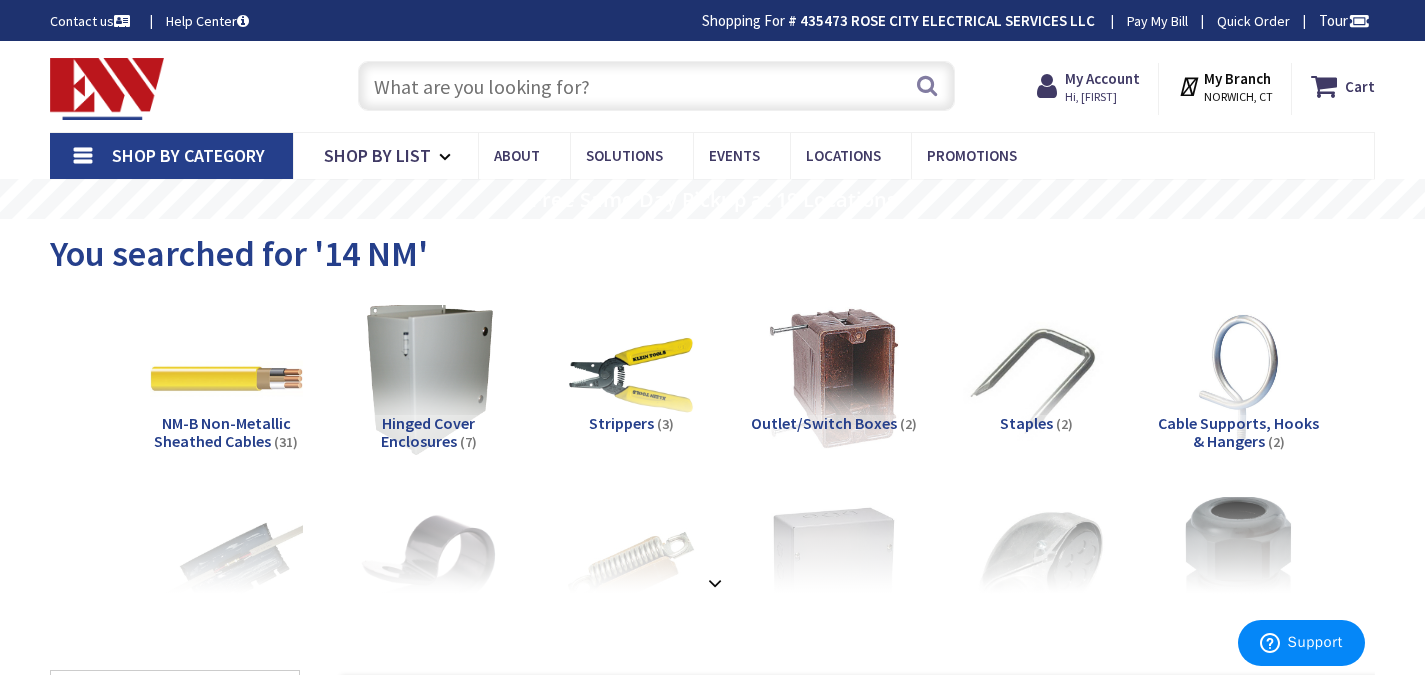click on "NM-B Non-Metallic Sheathed Cables" at bounding box center [222, 432] 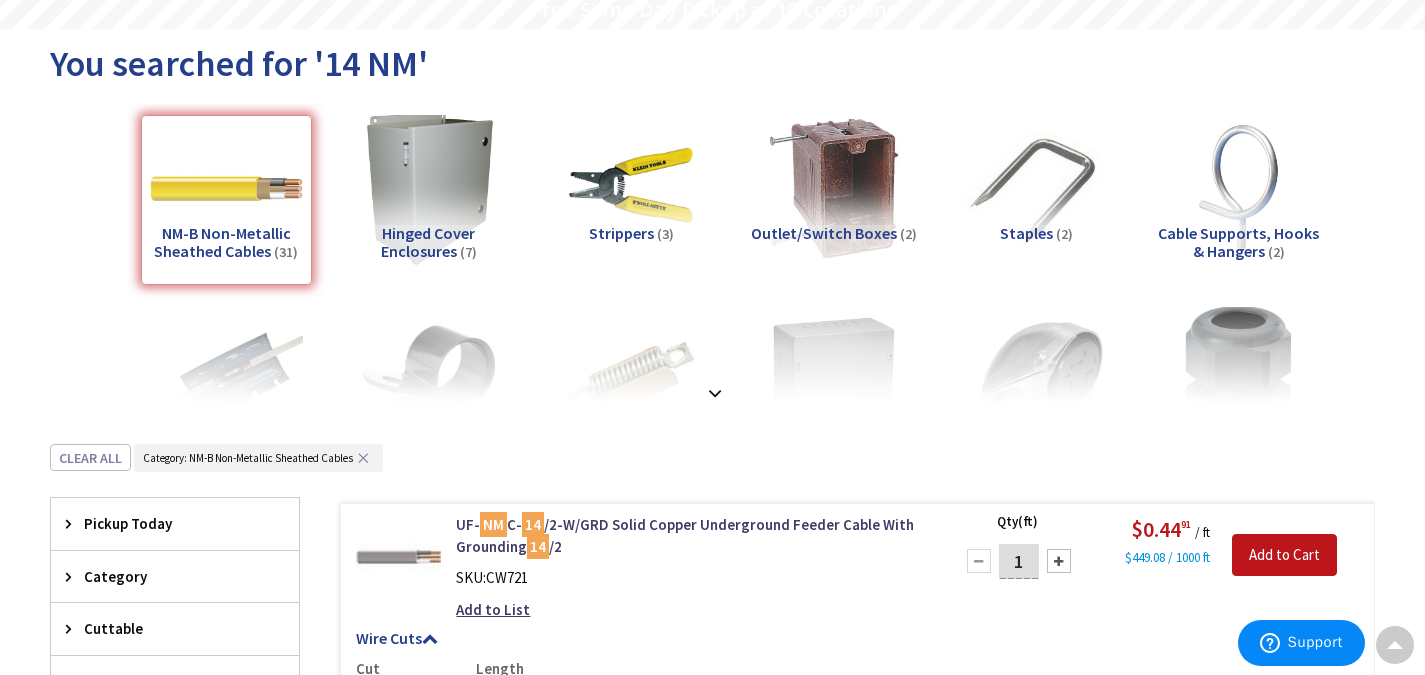 scroll, scrollTop: 0, scrollLeft: 0, axis: both 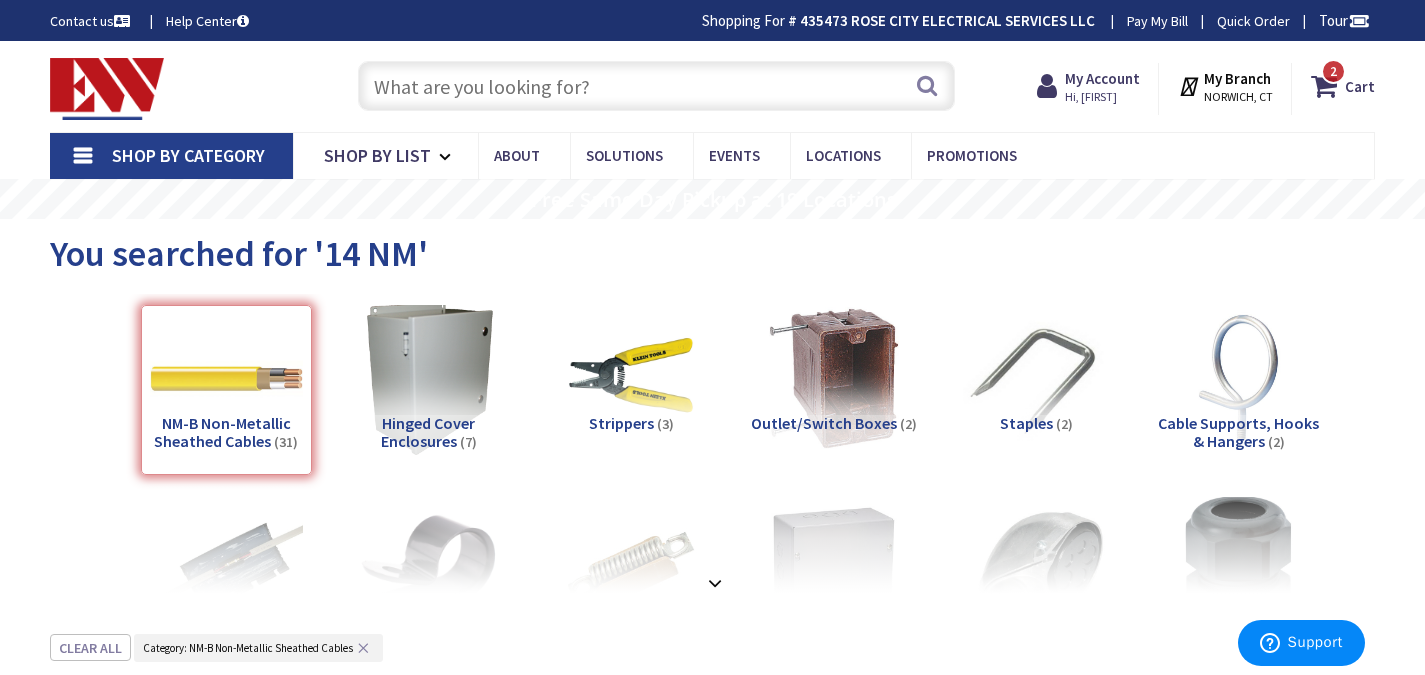 click at bounding box center [656, 86] 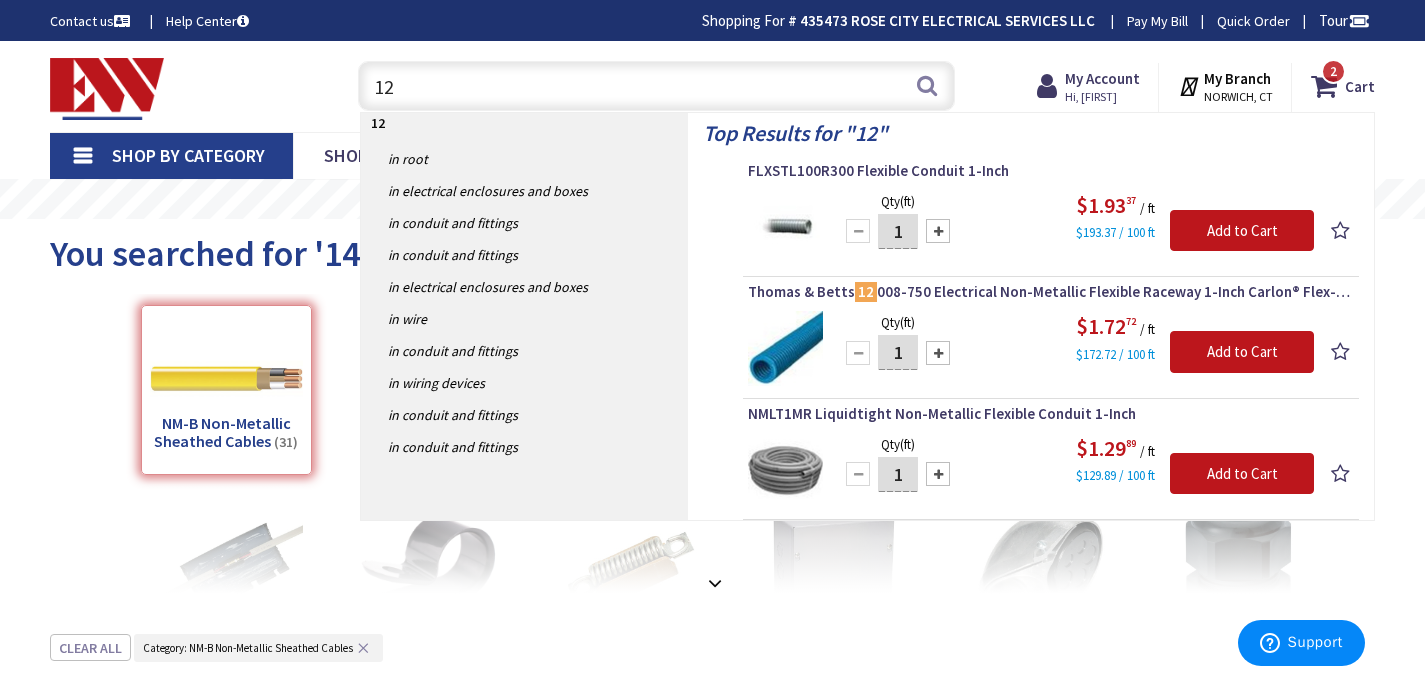 type on "1" 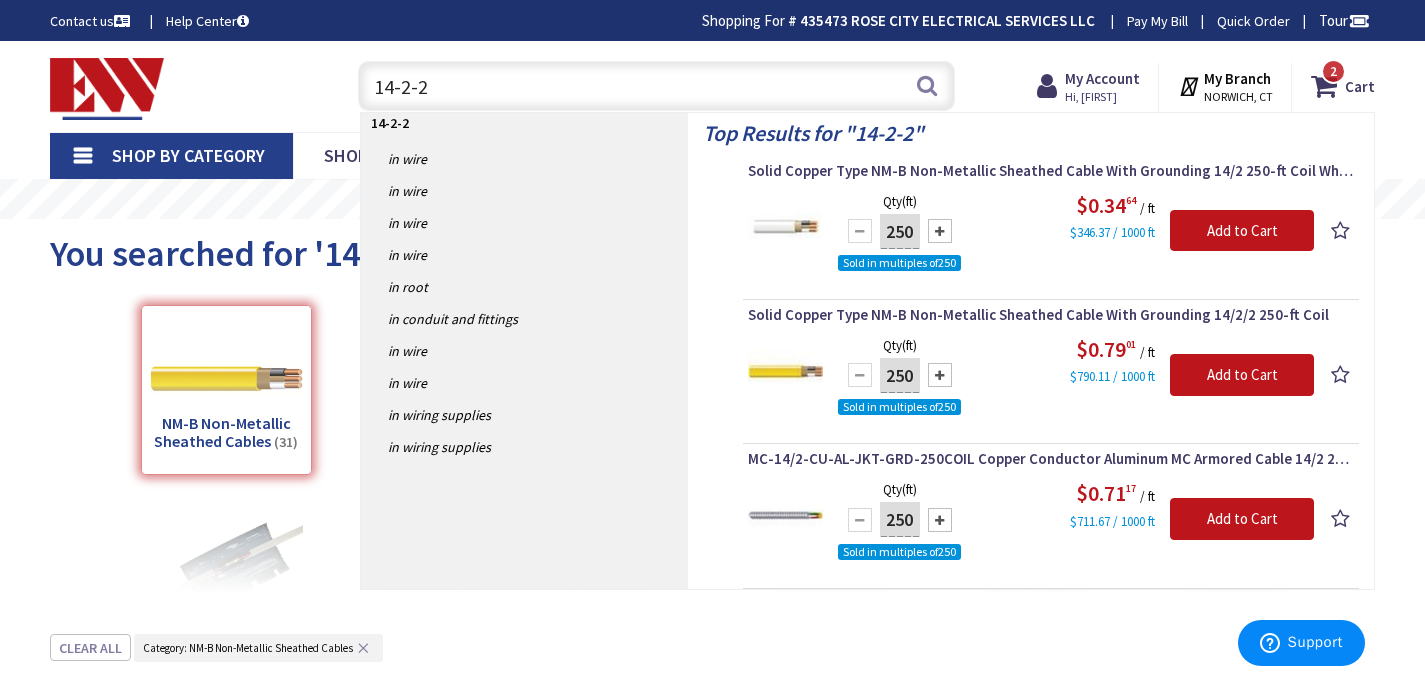 click on "14-2-2" at bounding box center [656, 86] 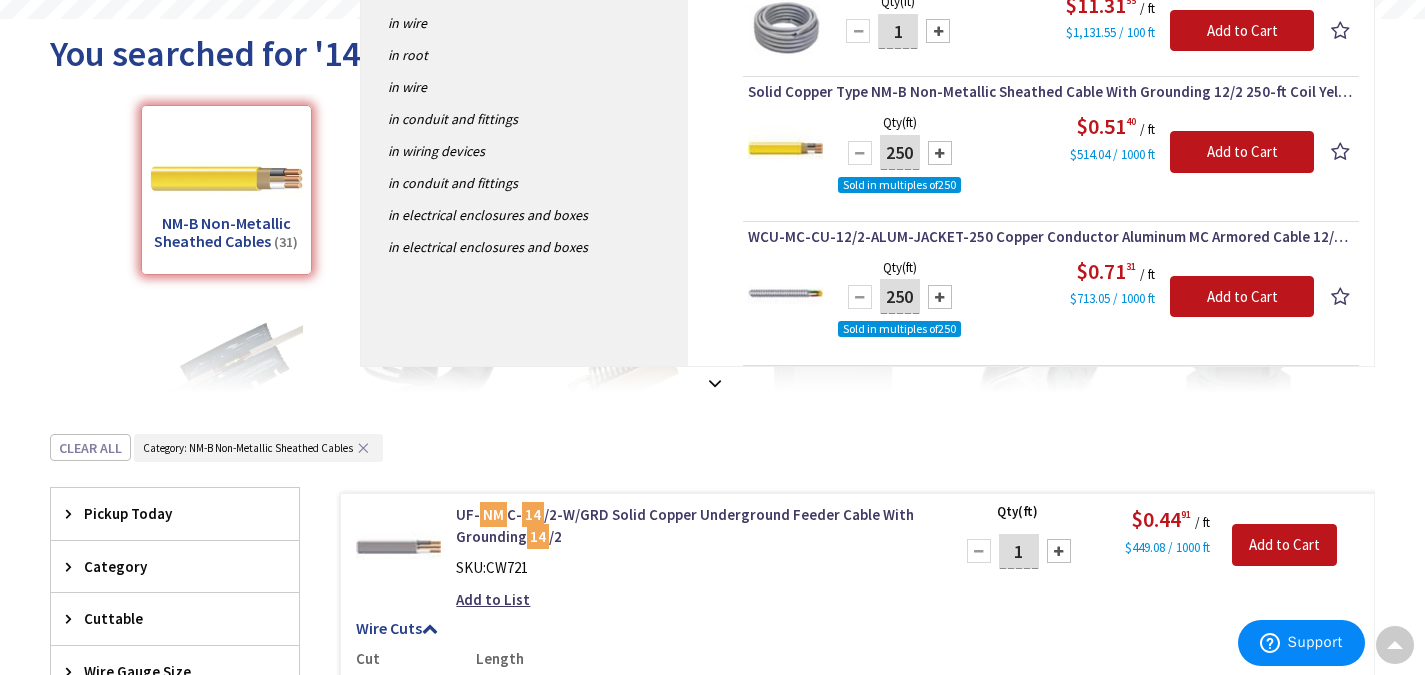 scroll, scrollTop: 0, scrollLeft: 0, axis: both 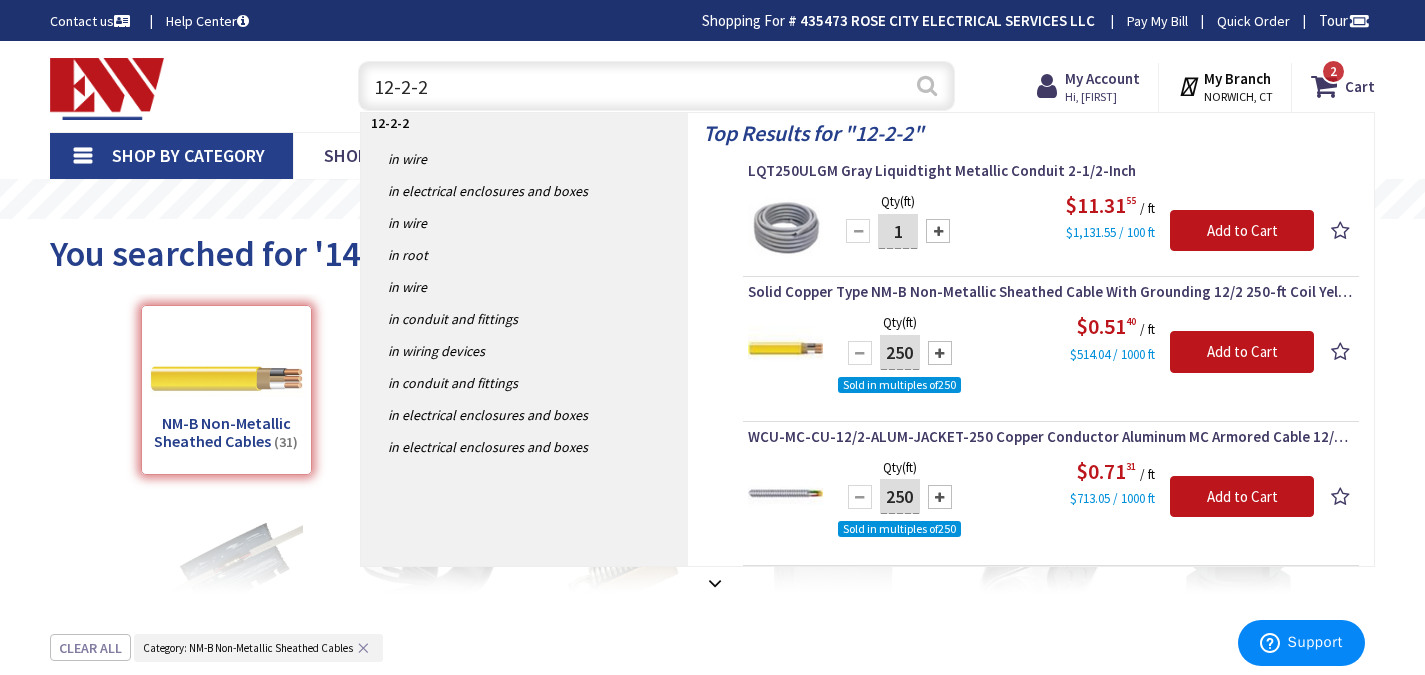 type on "12-2-2" 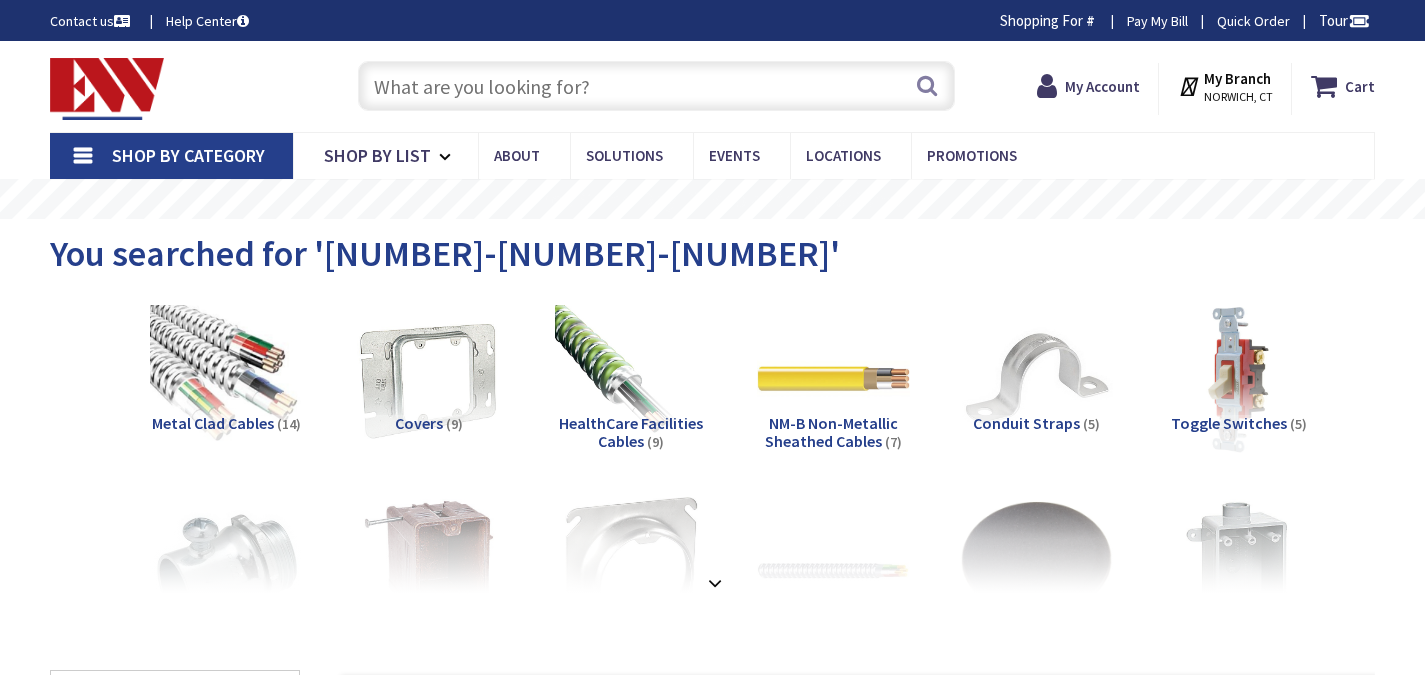 scroll, scrollTop: 0, scrollLeft: 0, axis: both 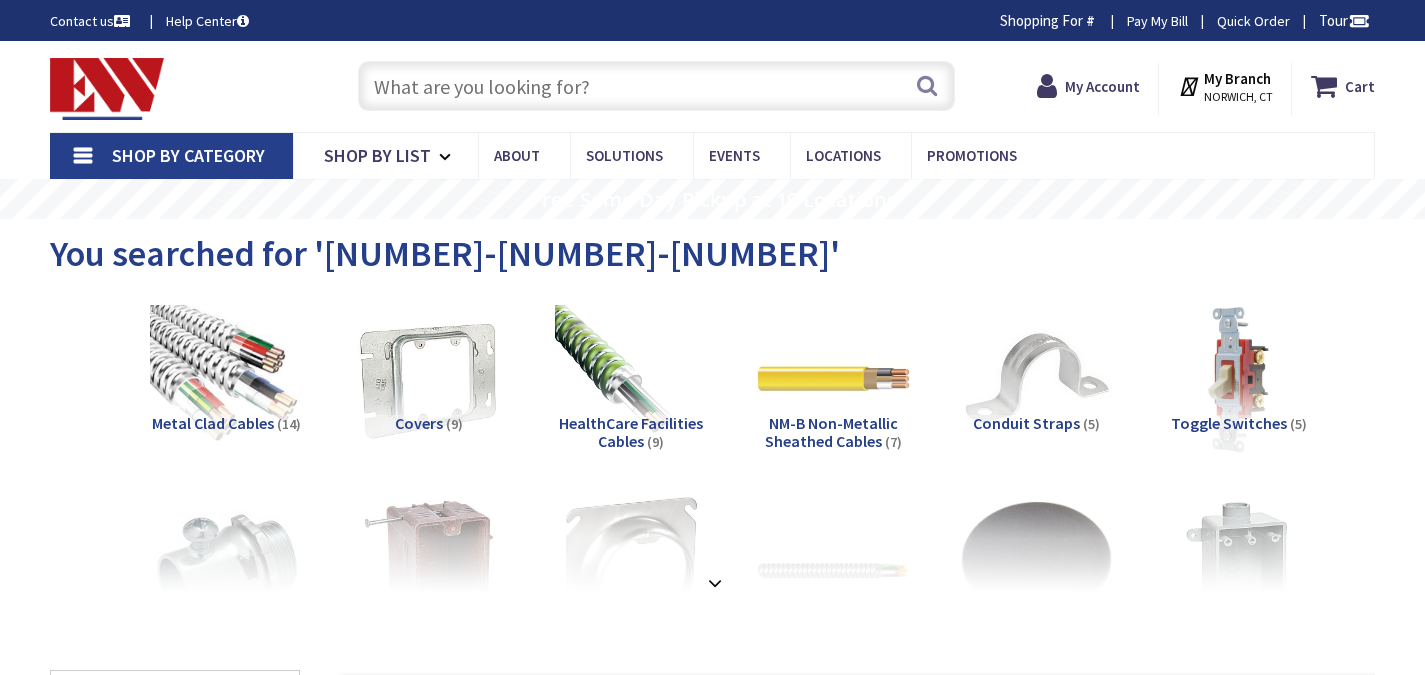 click on "NM-B Non-Metallic Sheathed Cables" at bounding box center (831, 432) 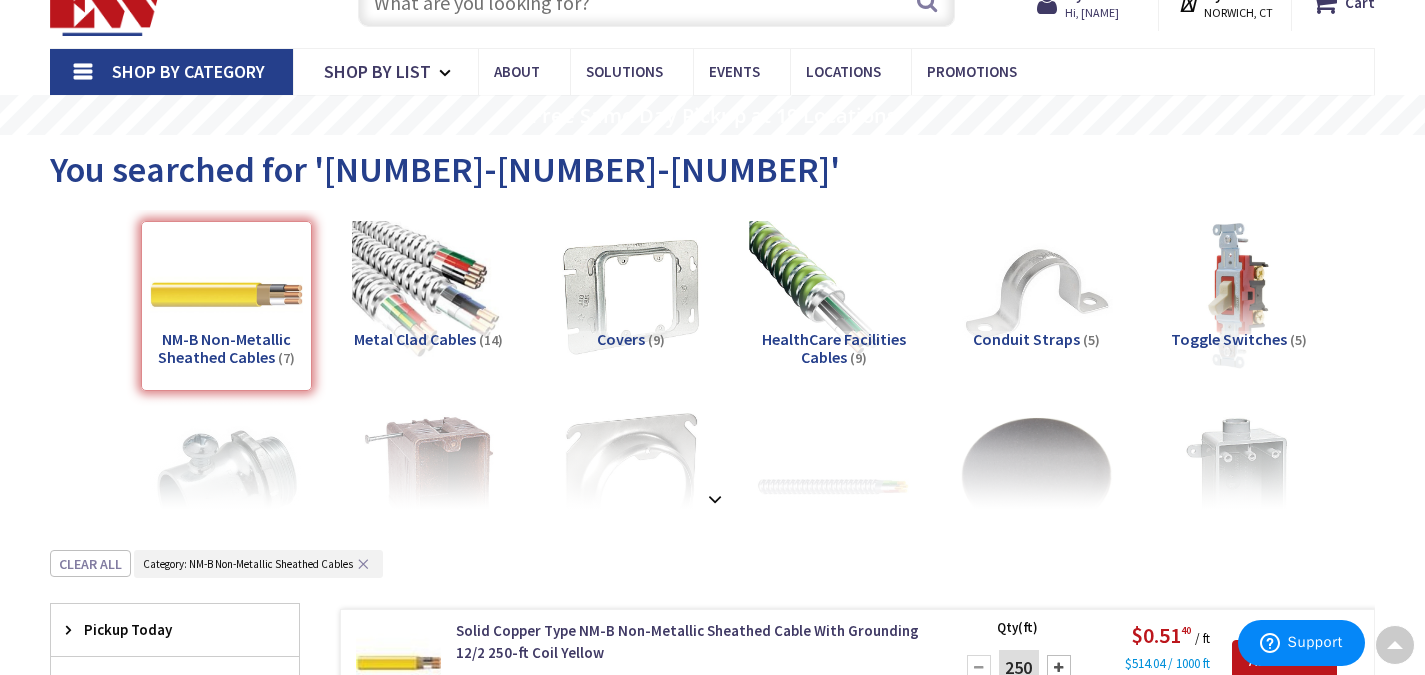 scroll, scrollTop: 0, scrollLeft: 0, axis: both 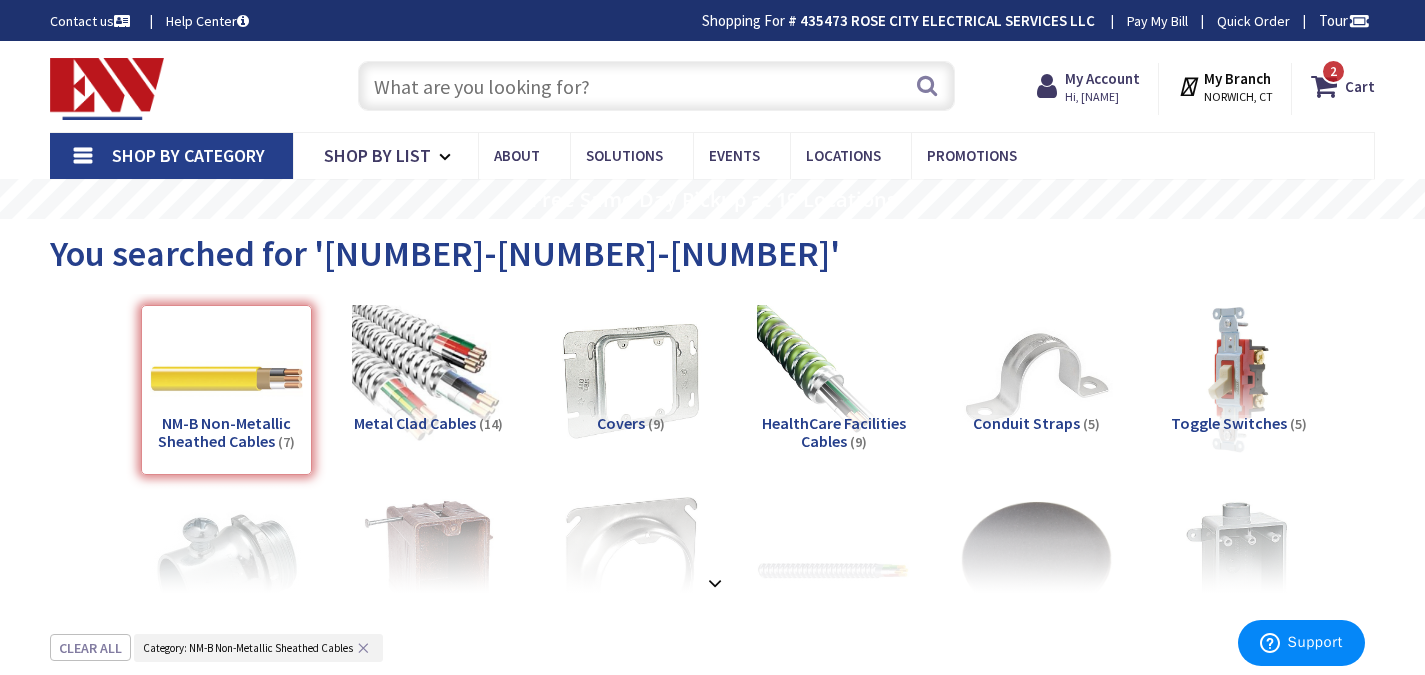 click at bounding box center [656, 86] 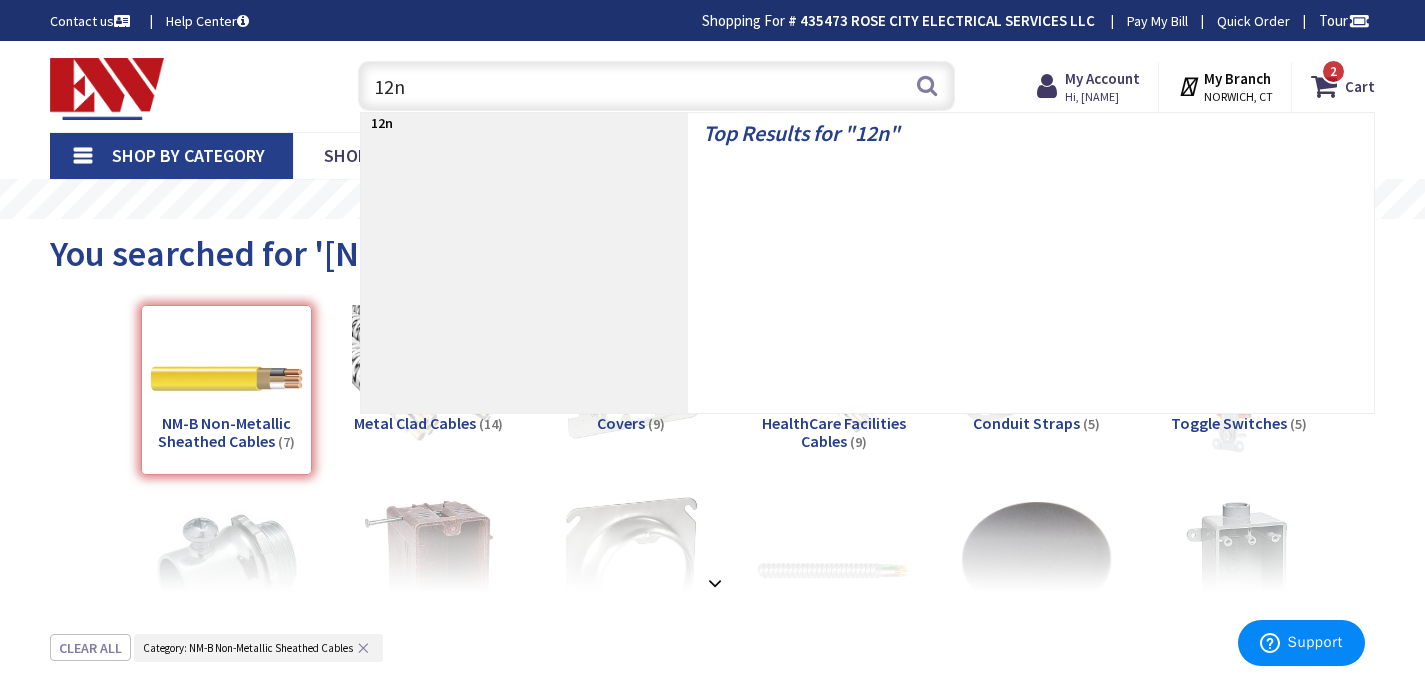 type on "12nm" 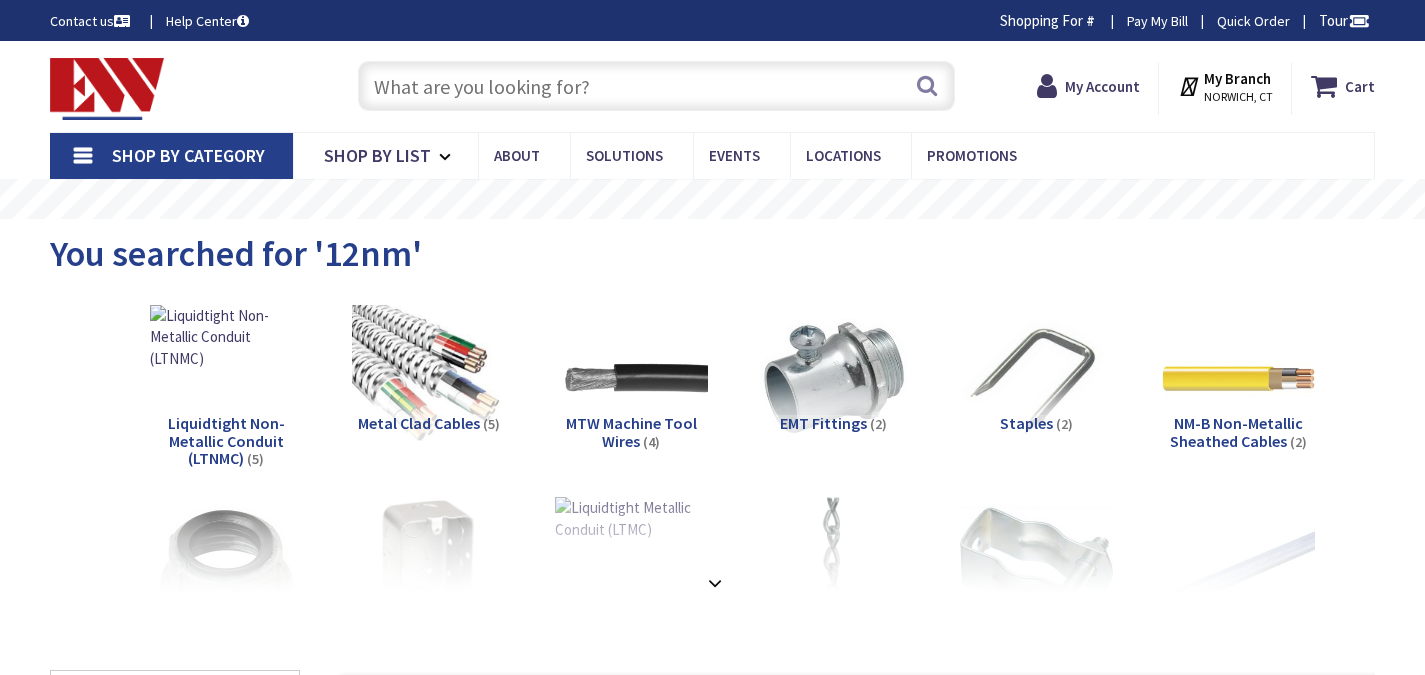 scroll, scrollTop: 0, scrollLeft: 0, axis: both 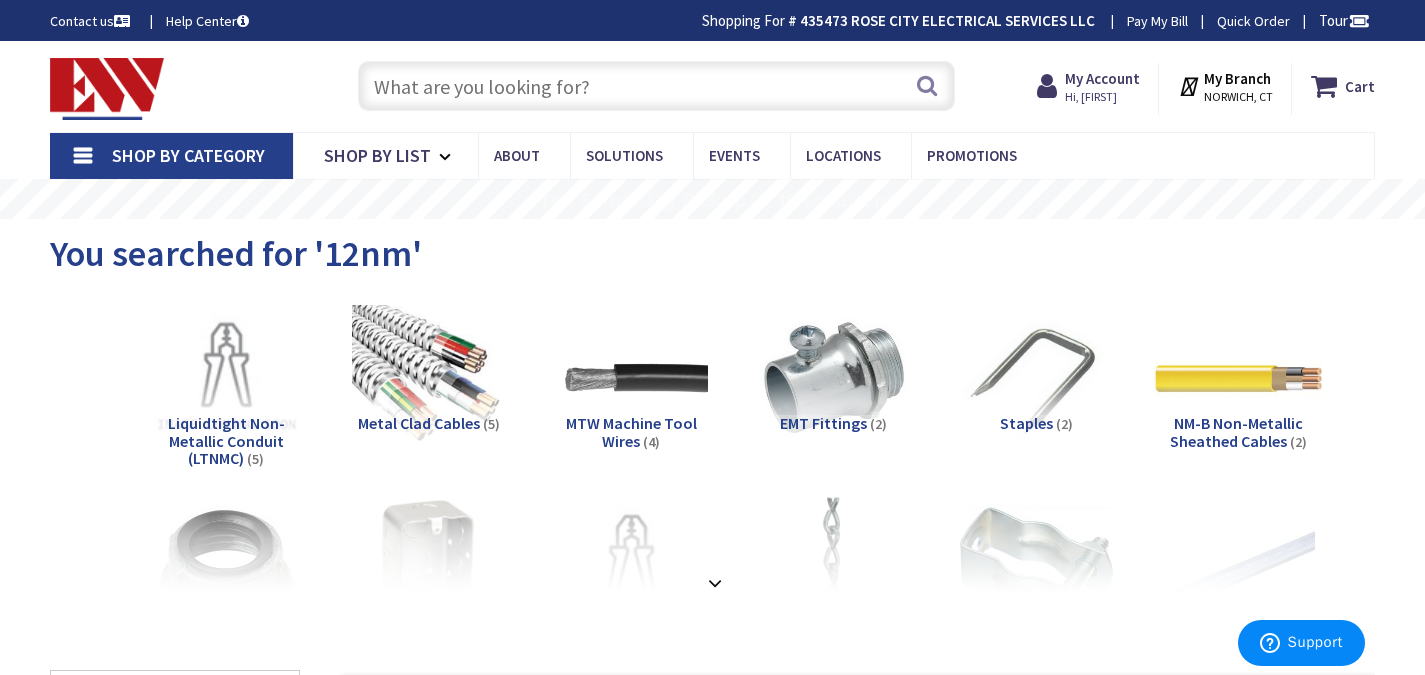 click at bounding box center [1238, 378] 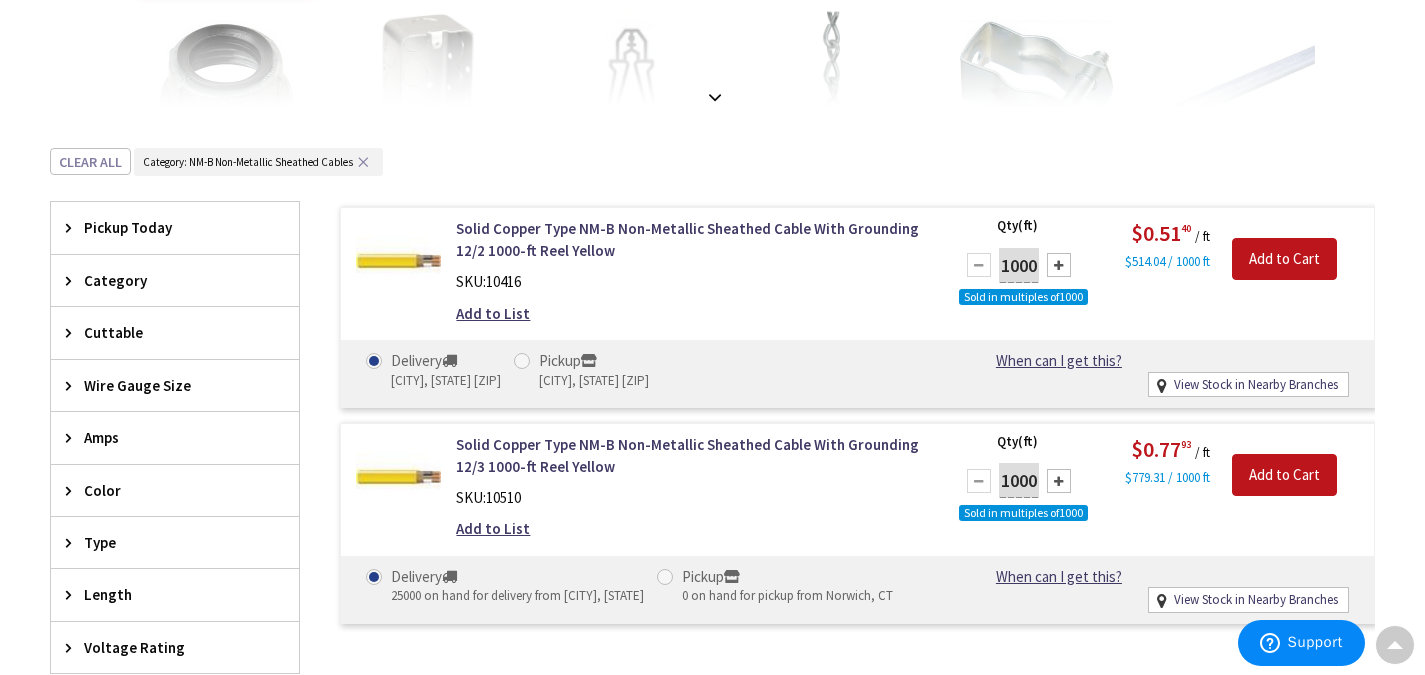 scroll, scrollTop: 33, scrollLeft: 0, axis: vertical 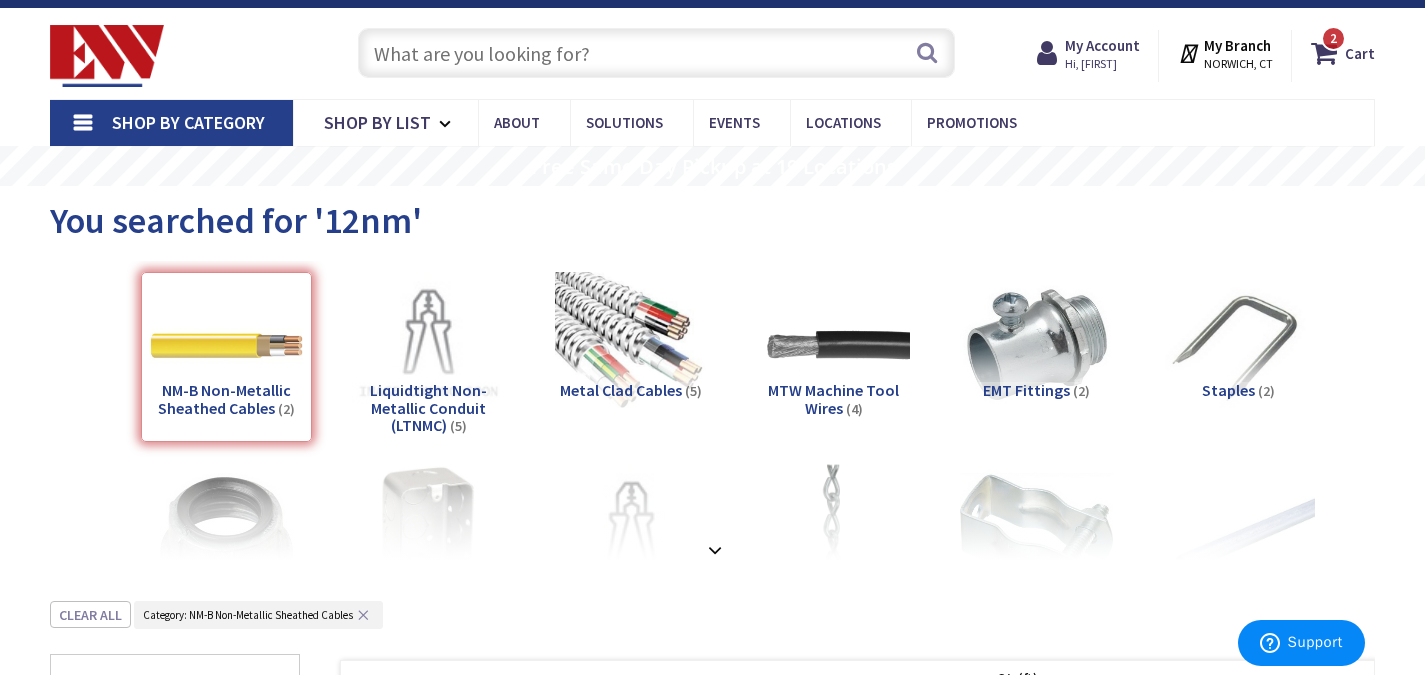 click at bounding box center (656, 53) 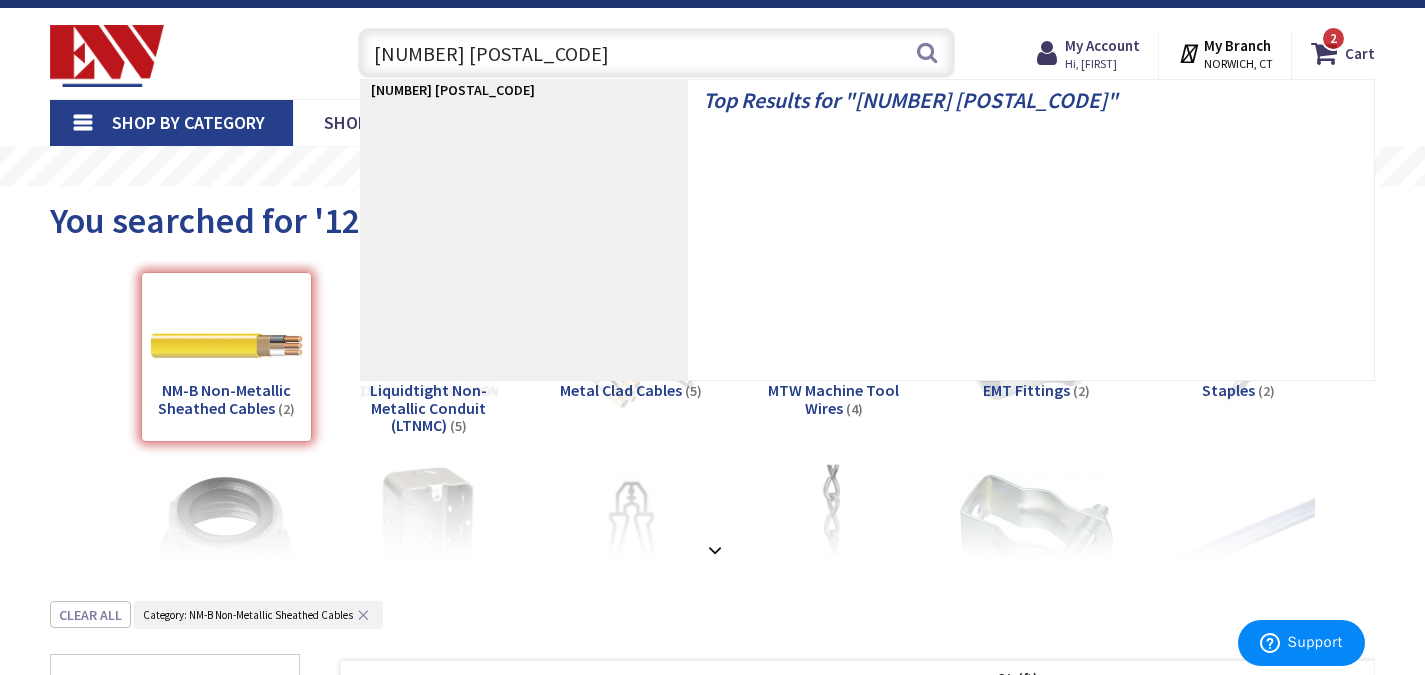type on "10 nm" 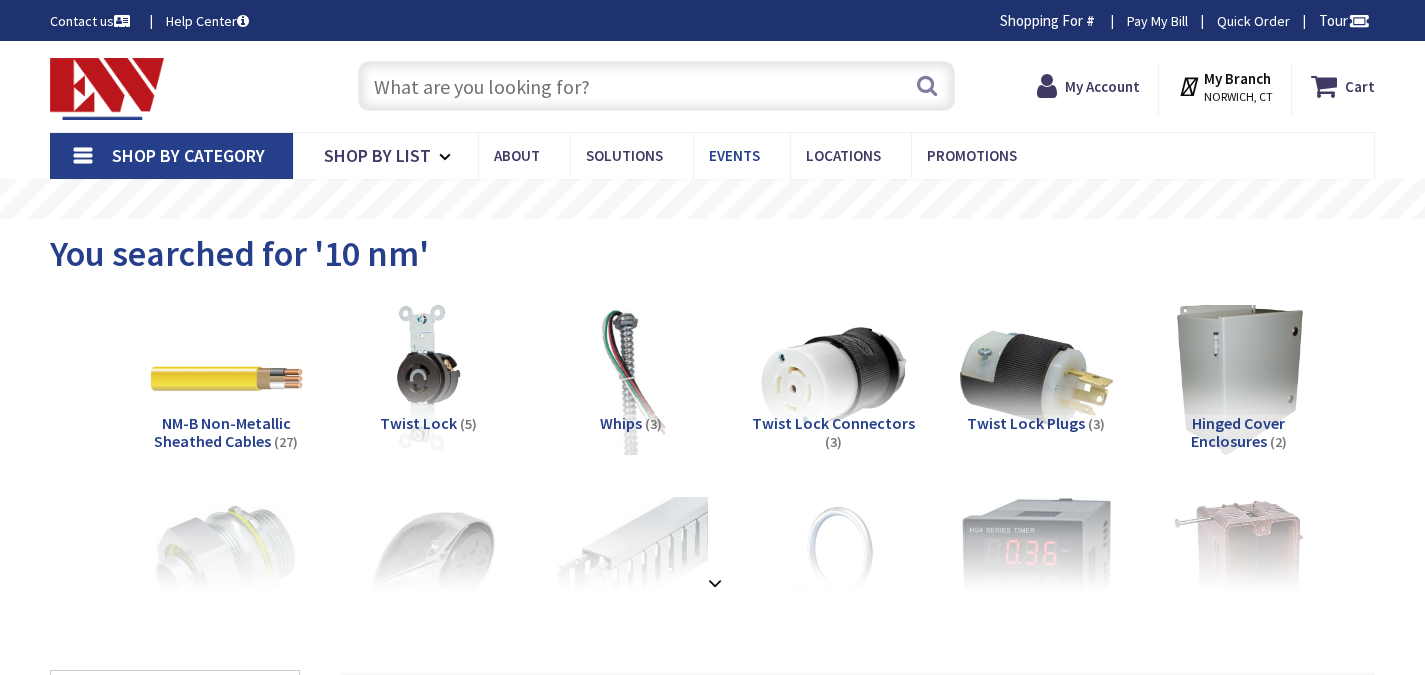 scroll, scrollTop: 0, scrollLeft: 0, axis: both 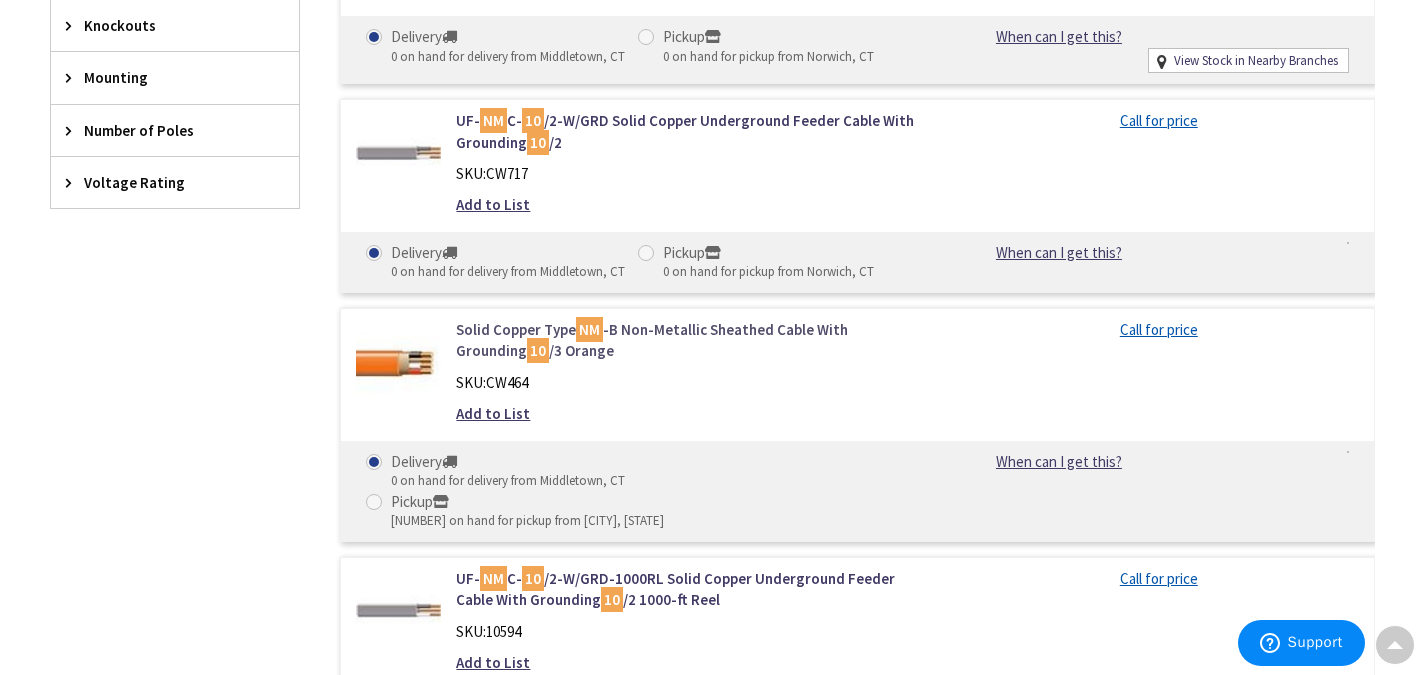 click on "Solid Copper Type  NM -B Non-Metallic Sheathed Cable With Grounding  10 /3 Orange" at bounding box center (692, 340) 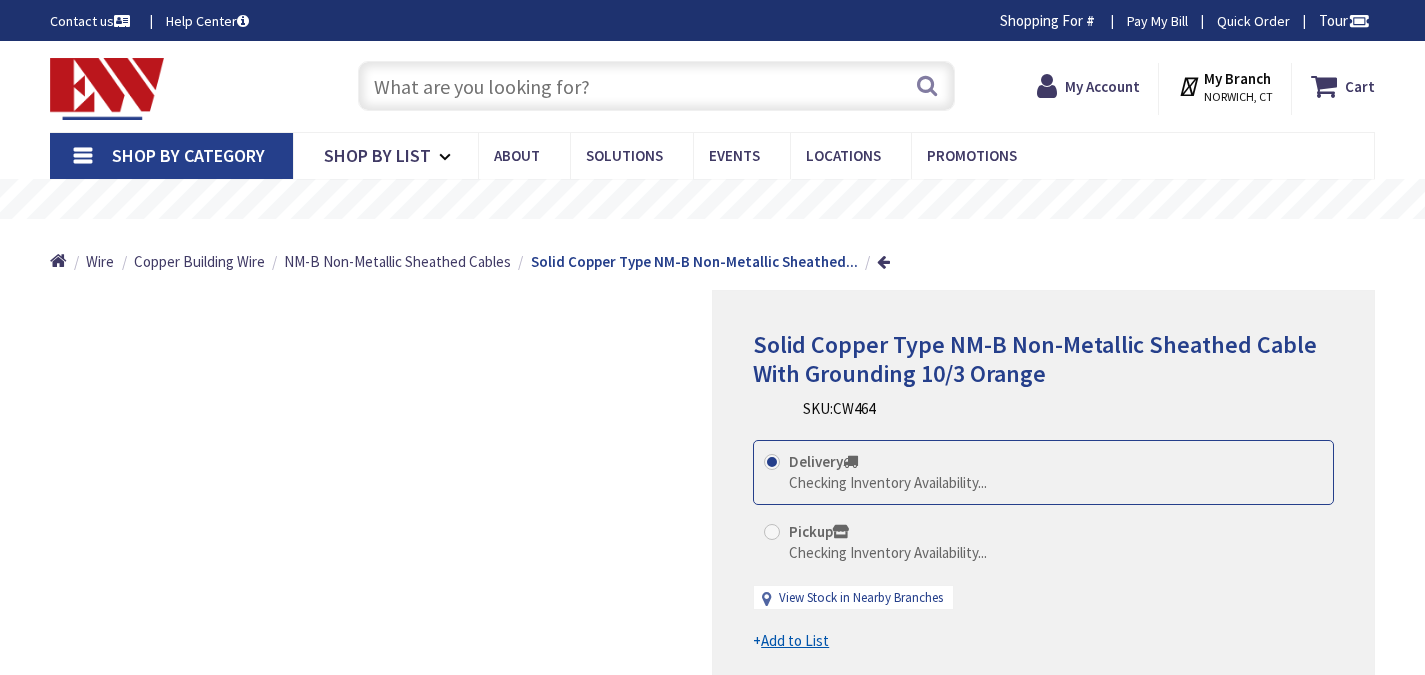 scroll, scrollTop: 0, scrollLeft: 0, axis: both 